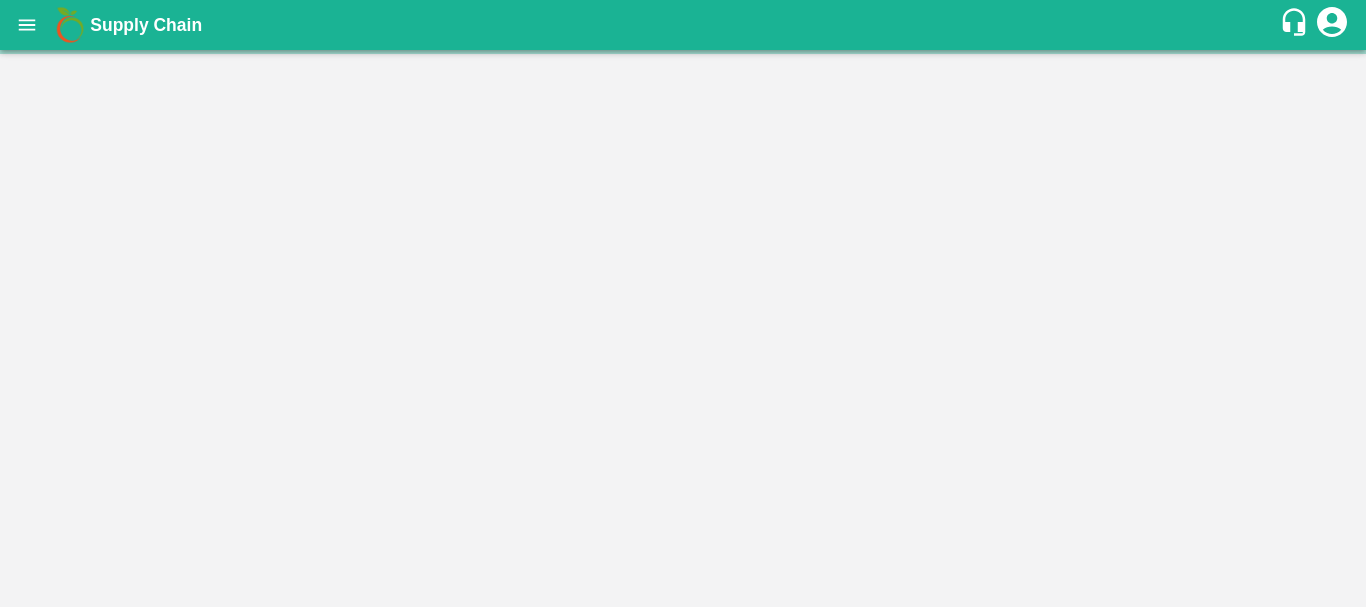scroll, scrollTop: 0, scrollLeft: 0, axis: both 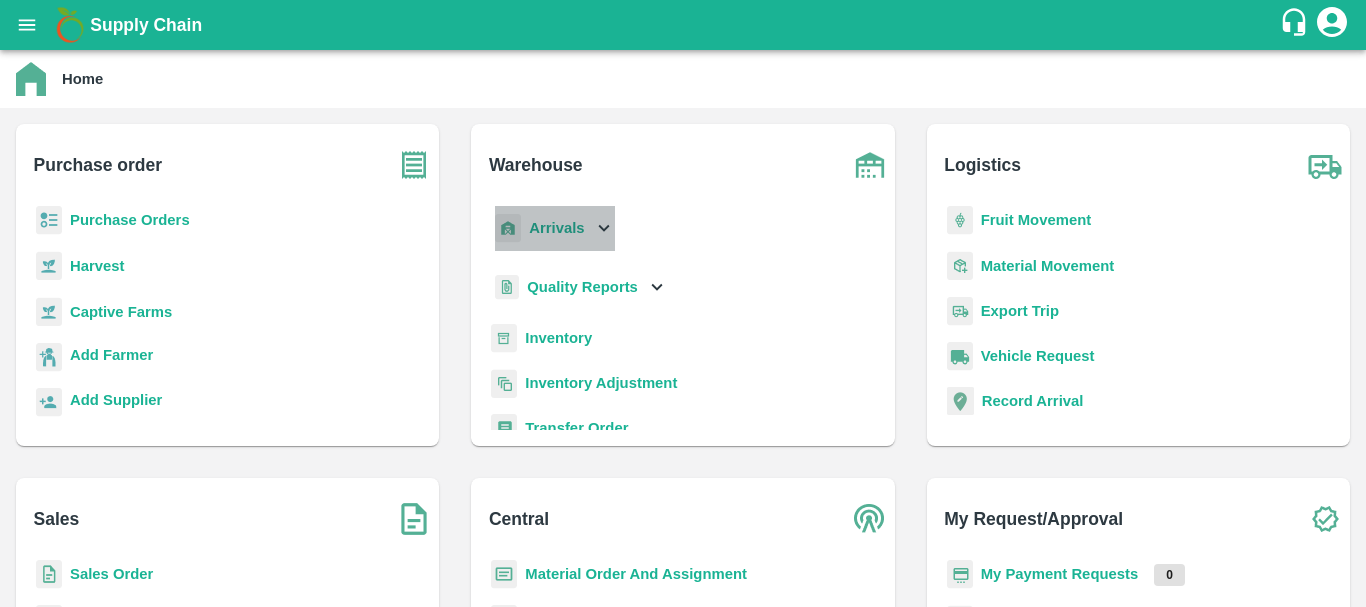 click on "Arrivals" at bounding box center (556, 228) 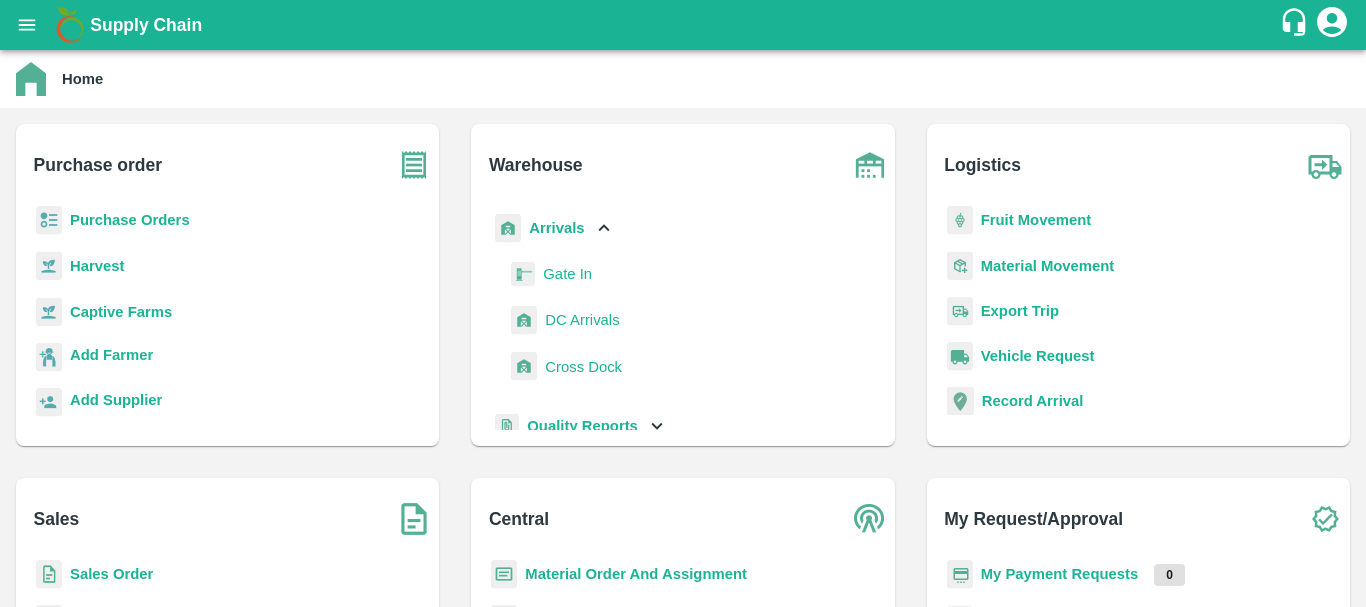 click on "DC Arrivals" at bounding box center (582, 320) 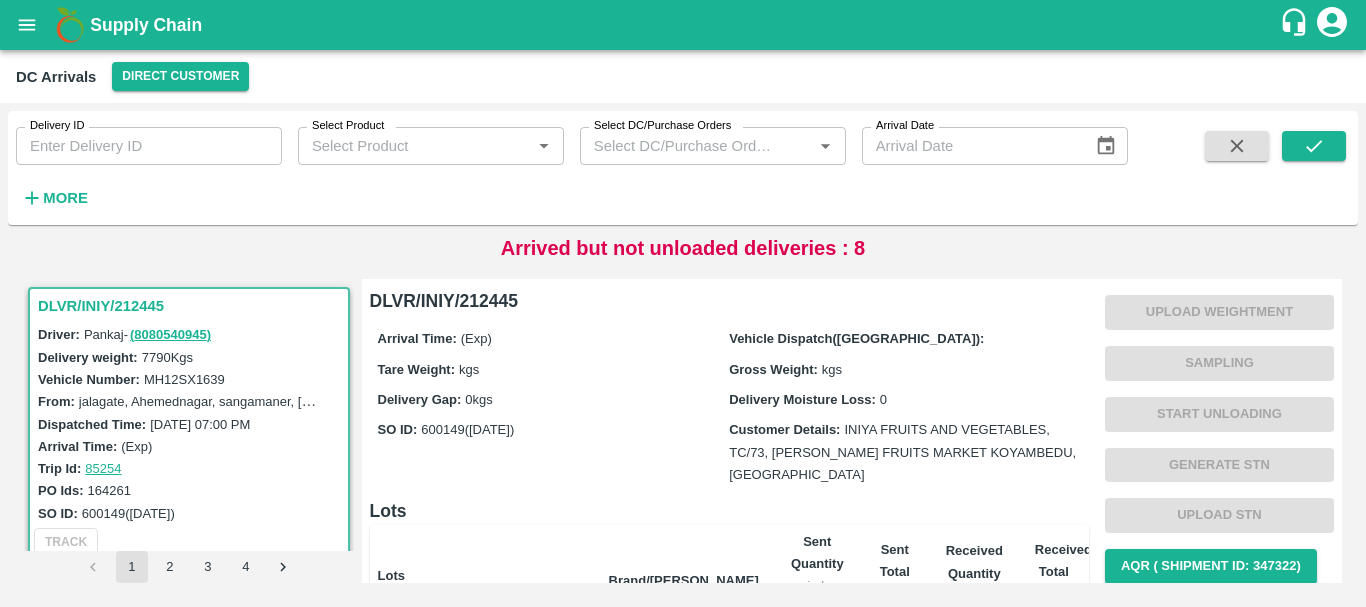 click on "PO Ids: 164261" at bounding box center [192, 490] 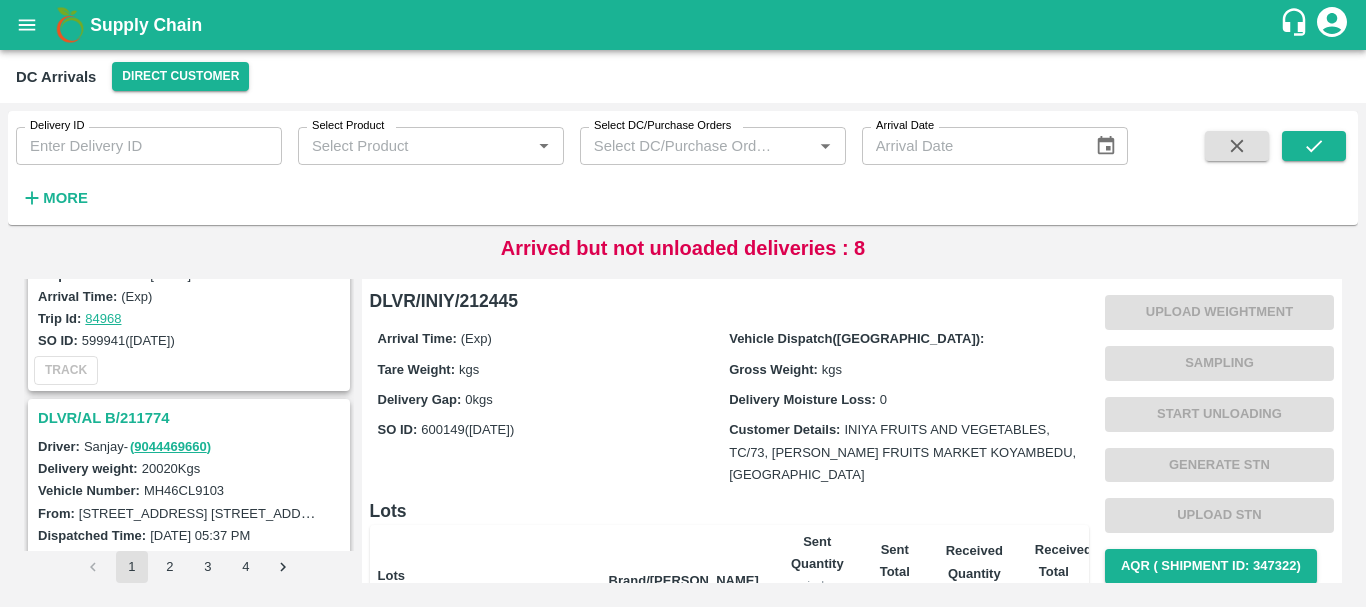 scroll, scrollTop: 6360, scrollLeft: 0, axis: vertical 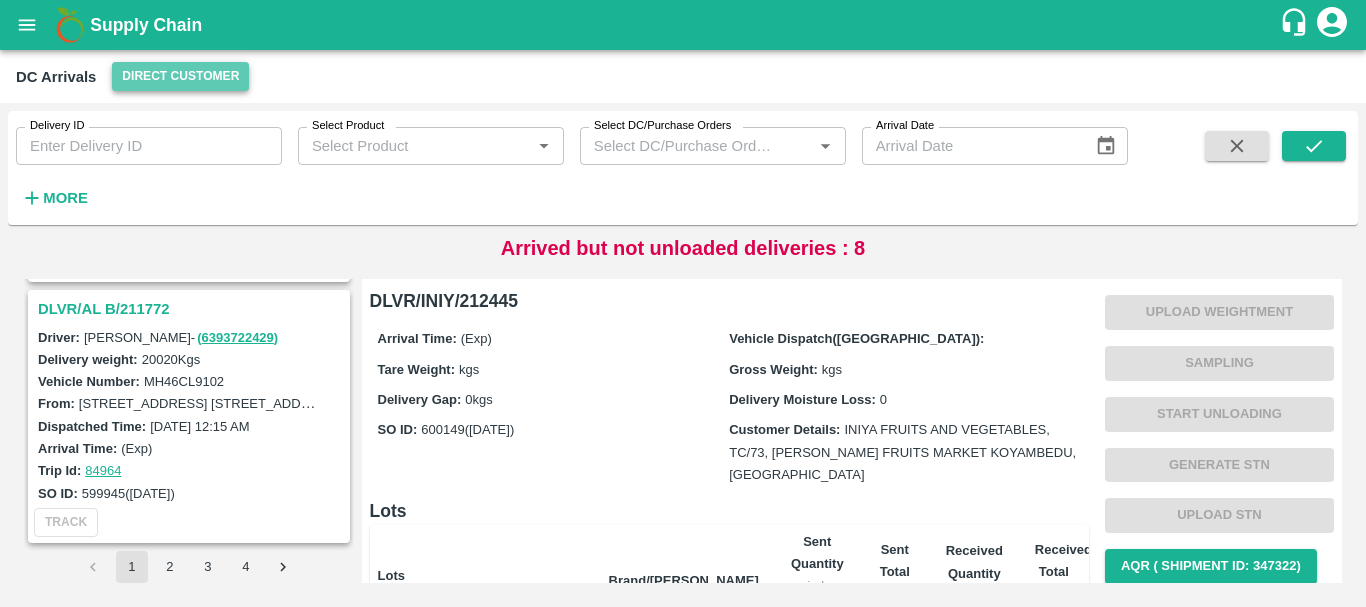 click on "Direct Customer" at bounding box center [180, 76] 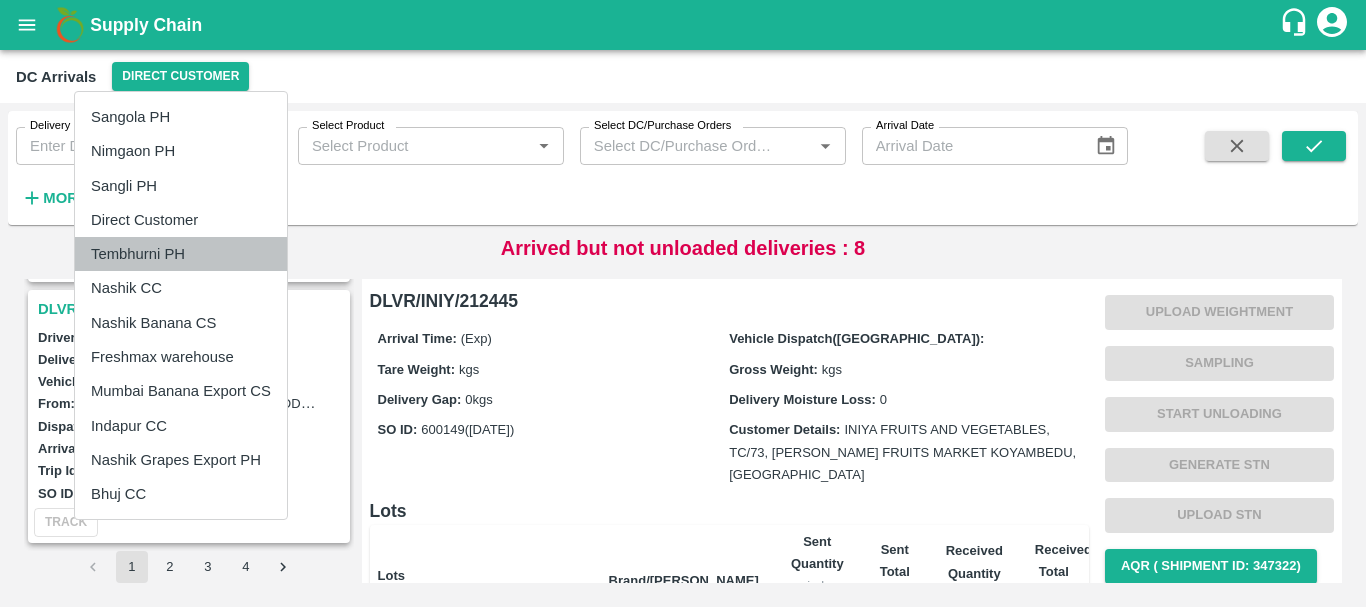 click on "Tembhurni PH" at bounding box center (181, 254) 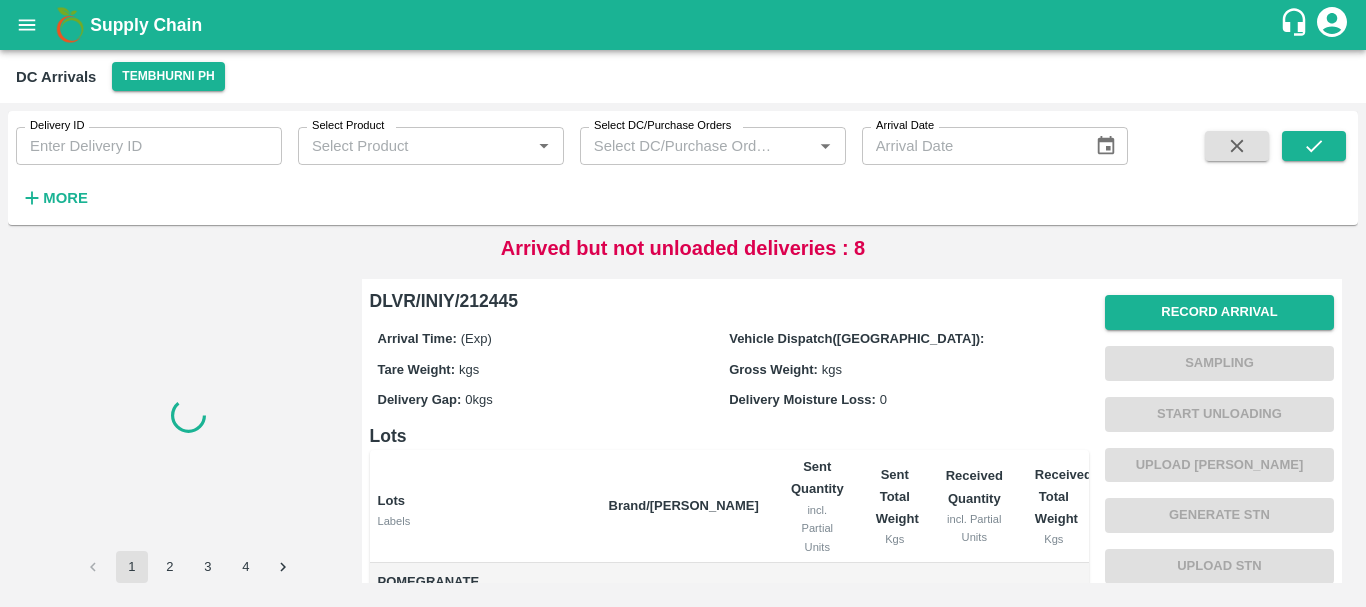 scroll, scrollTop: 0, scrollLeft: 0, axis: both 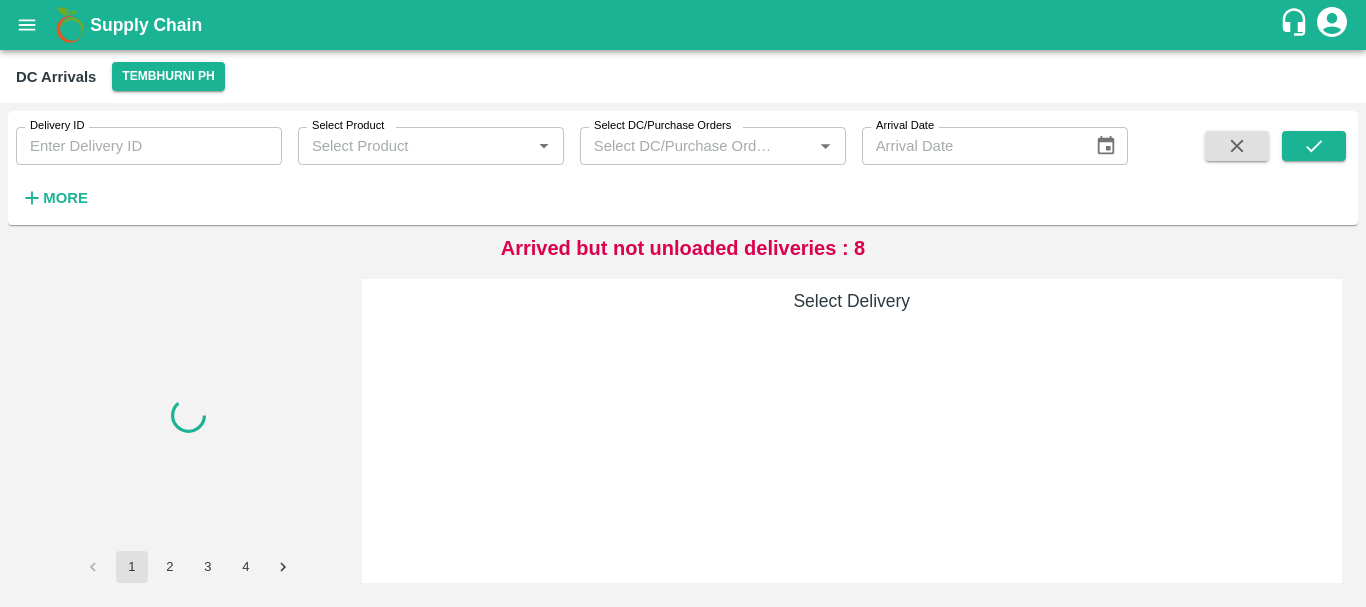 click at bounding box center [189, 415] 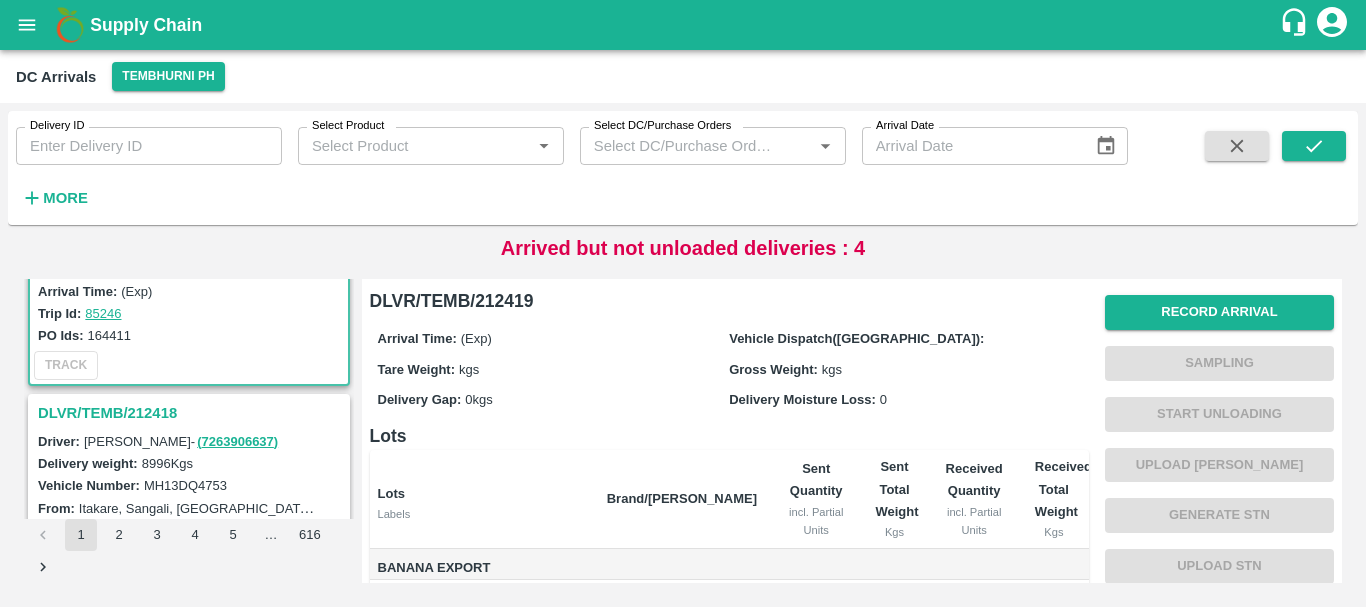 scroll, scrollTop: 159, scrollLeft: 0, axis: vertical 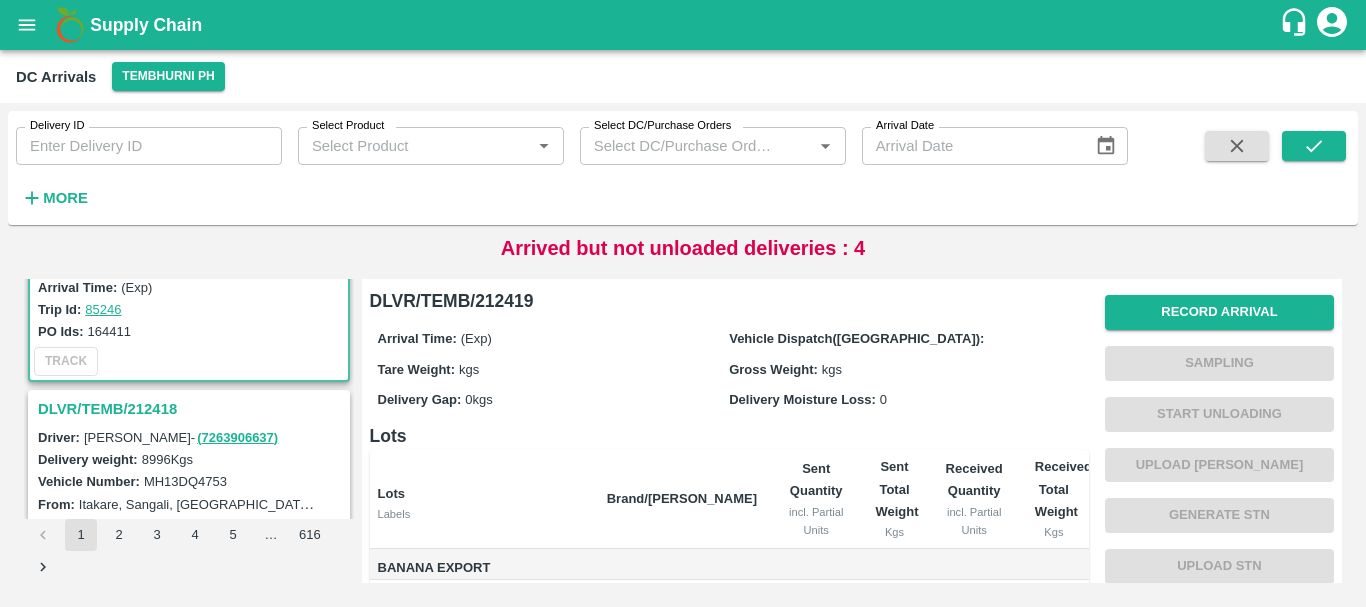 click on "DLVR/TEMB/212418" at bounding box center [192, 409] 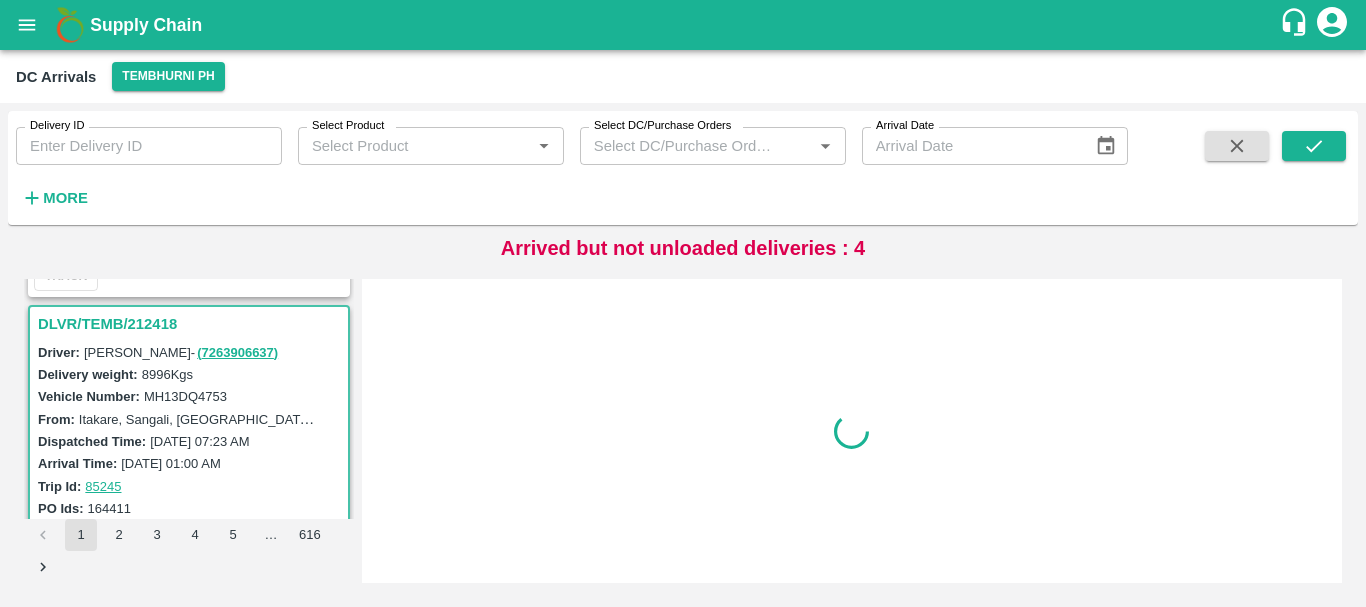 scroll, scrollTop: 269, scrollLeft: 0, axis: vertical 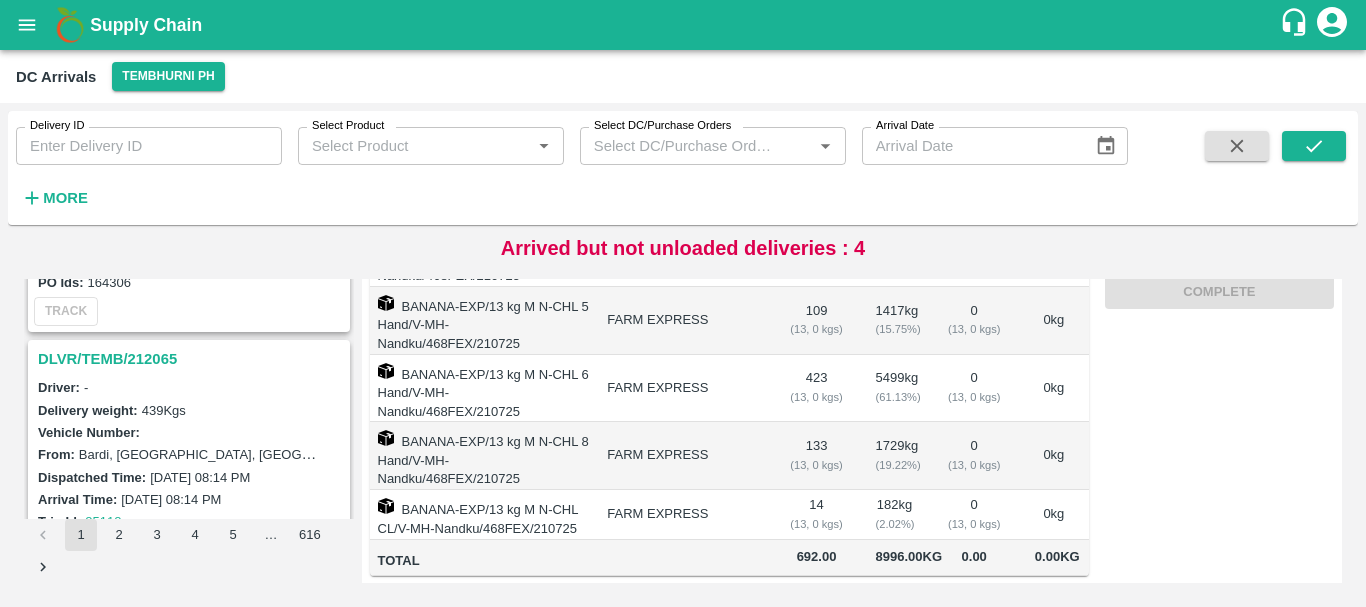 click on "DLVR/TEMB/212065" at bounding box center [192, 359] 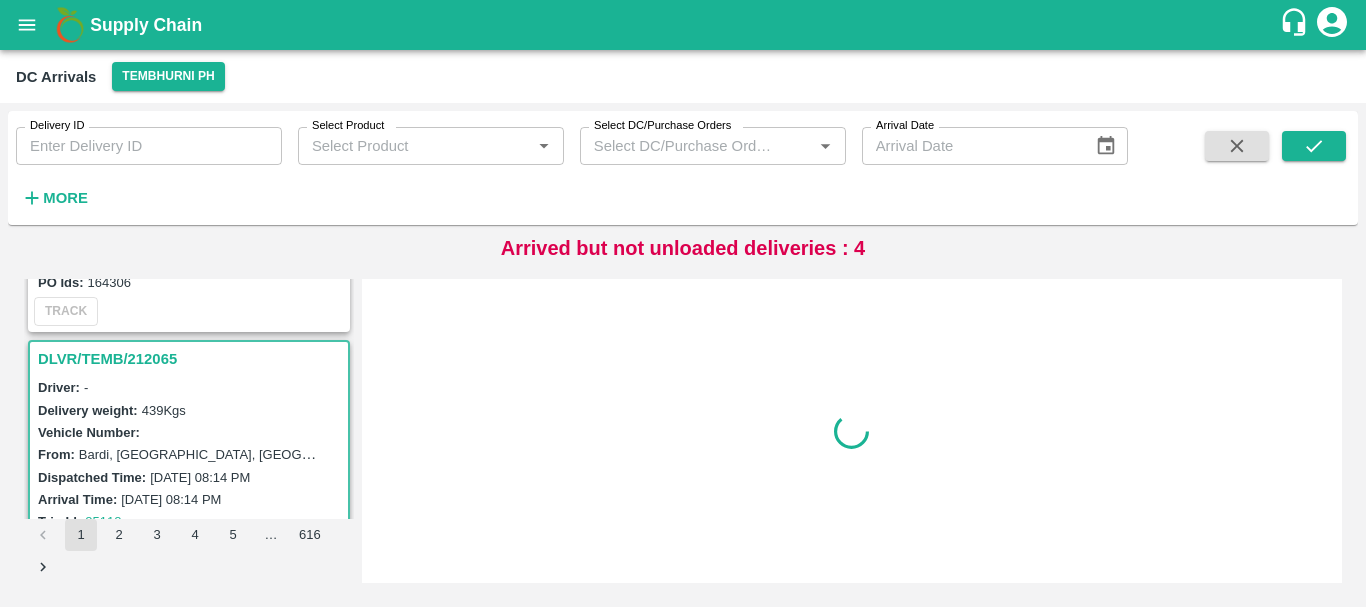 scroll, scrollTop: 0, scrollLeft: 0, axis: both 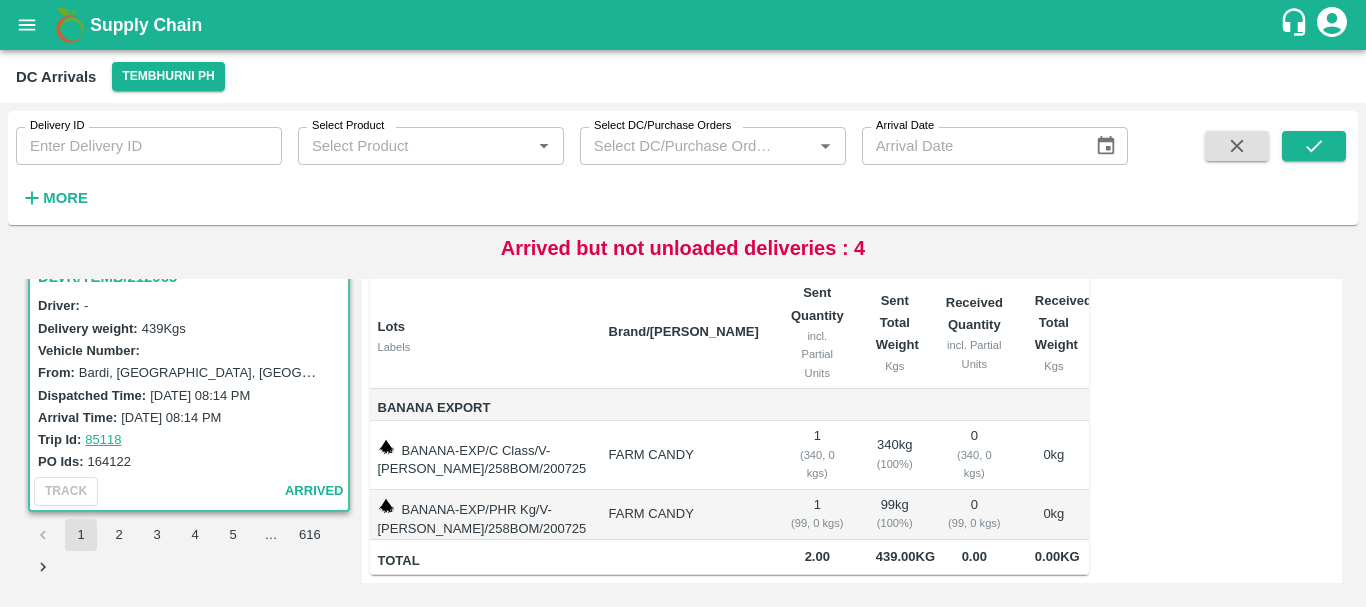 click on "2" at bounding box center [119, 535] 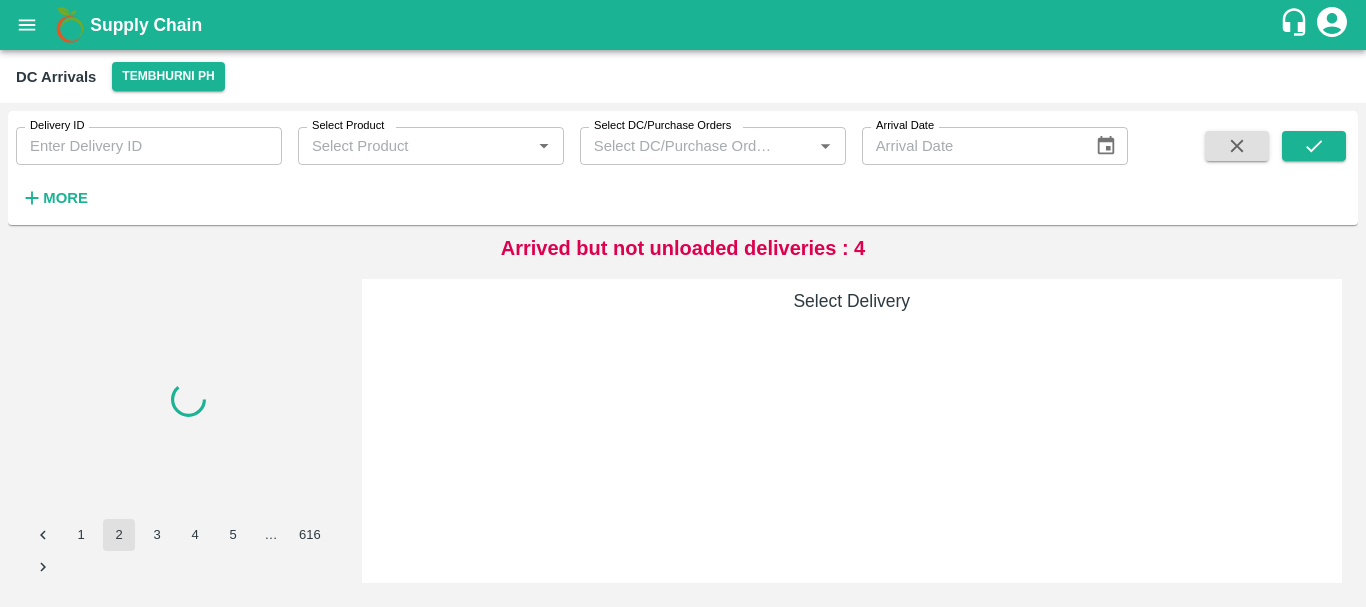 scroll, scrollTop: 0, scrollLeft: 0, axis: both 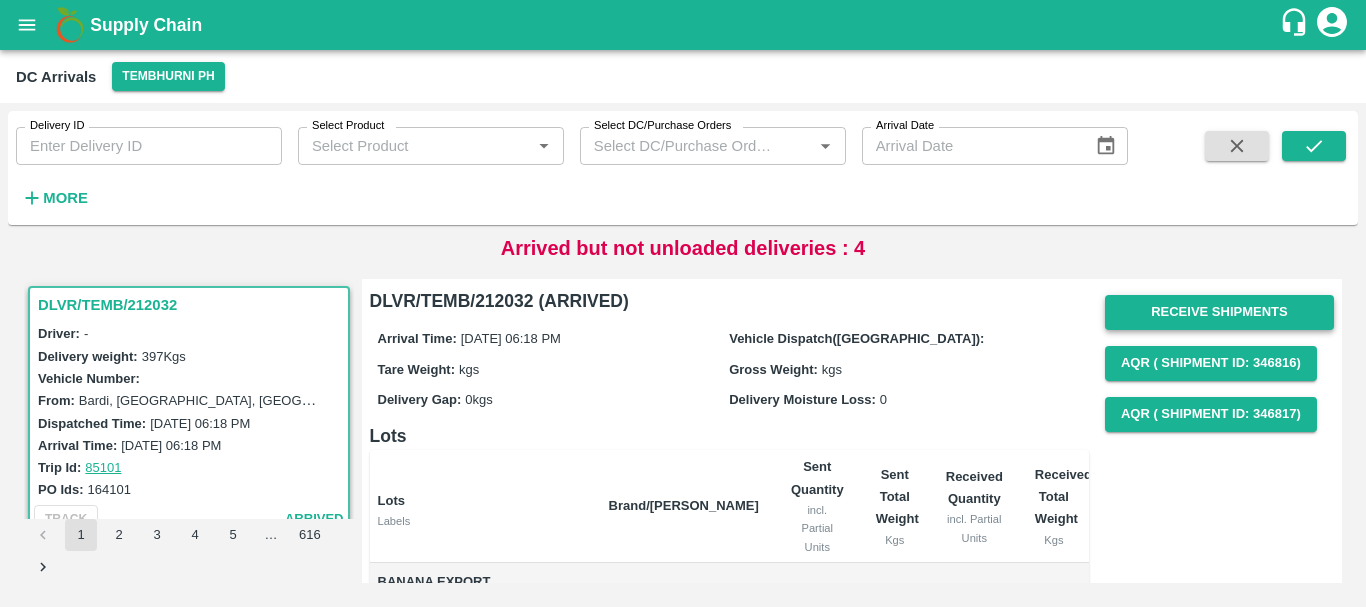 click on "Receive Shipments" at bounding box center (1219, 312) 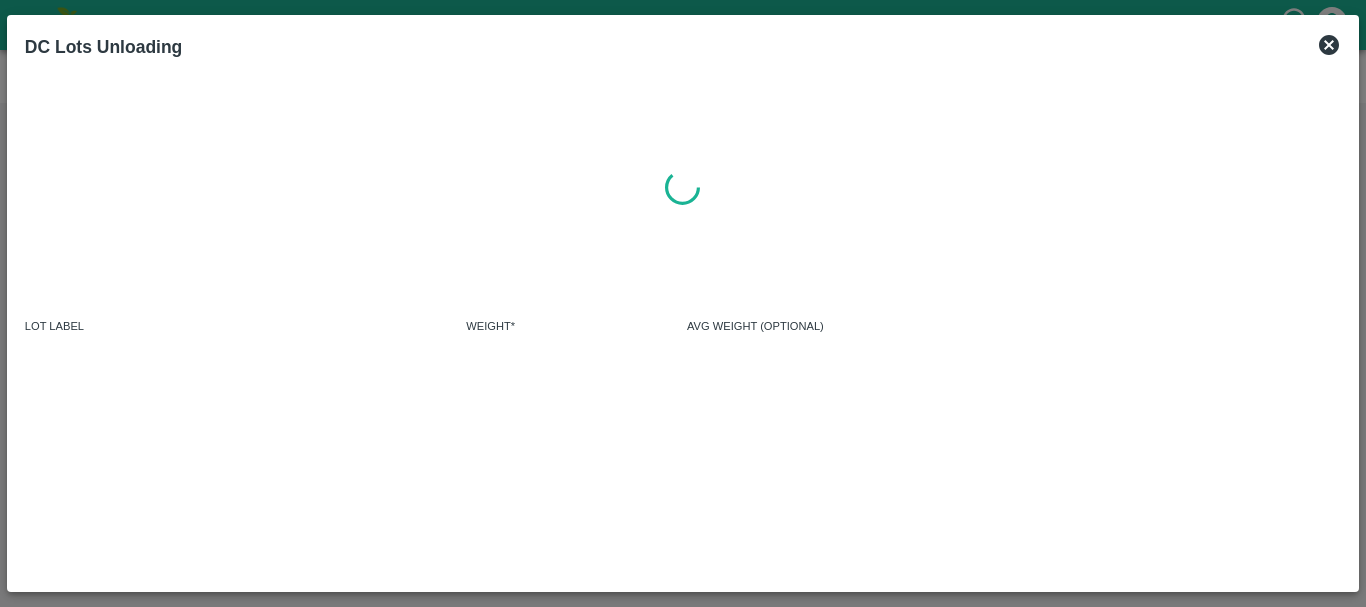 click at bounding box center (683, 187) 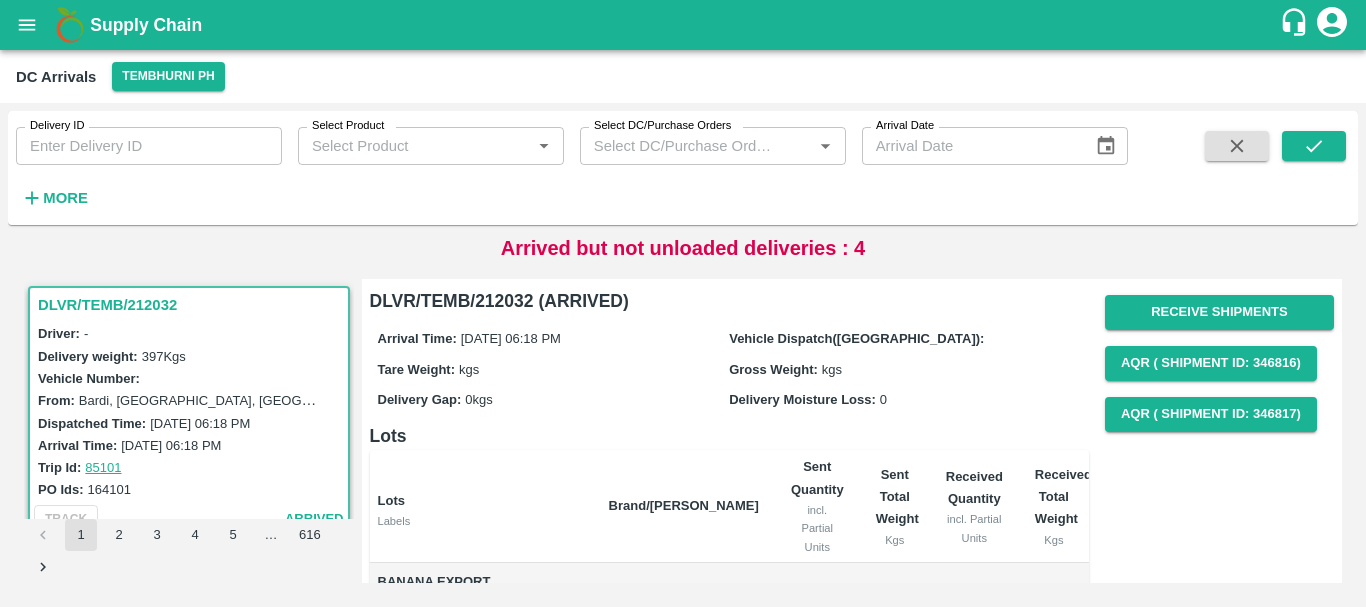 scroll, scrollTop: 190, scrollLeft: 0, axis: vertical 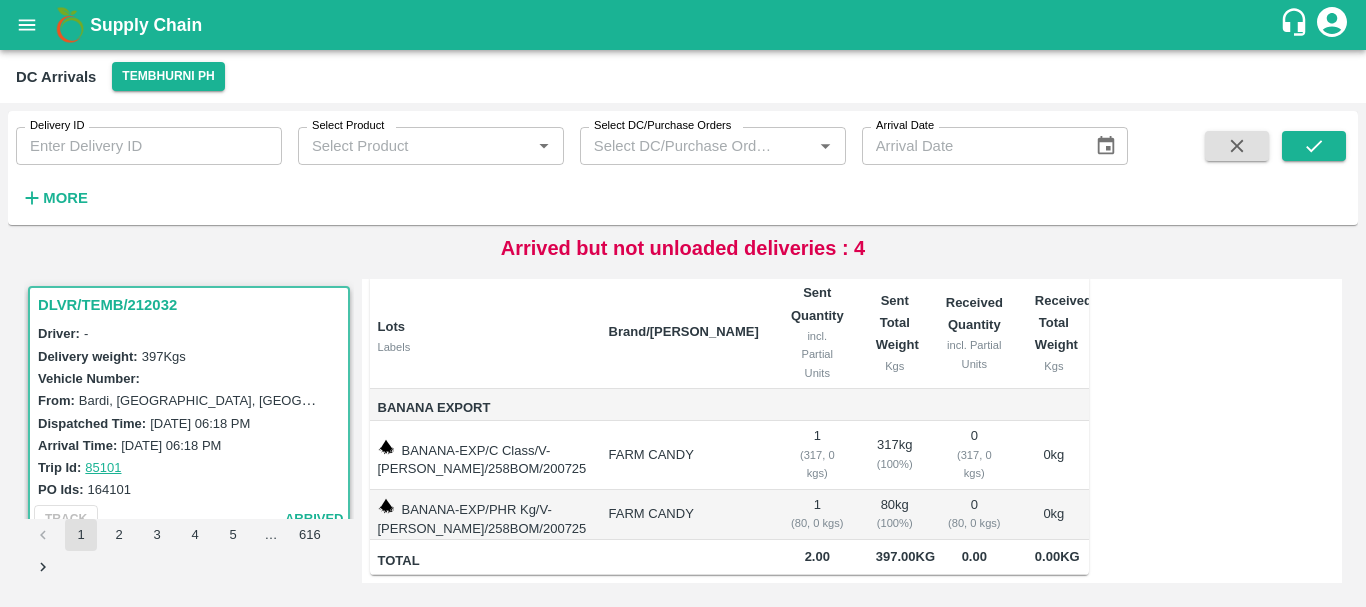 click at bounding box center (974, 405) 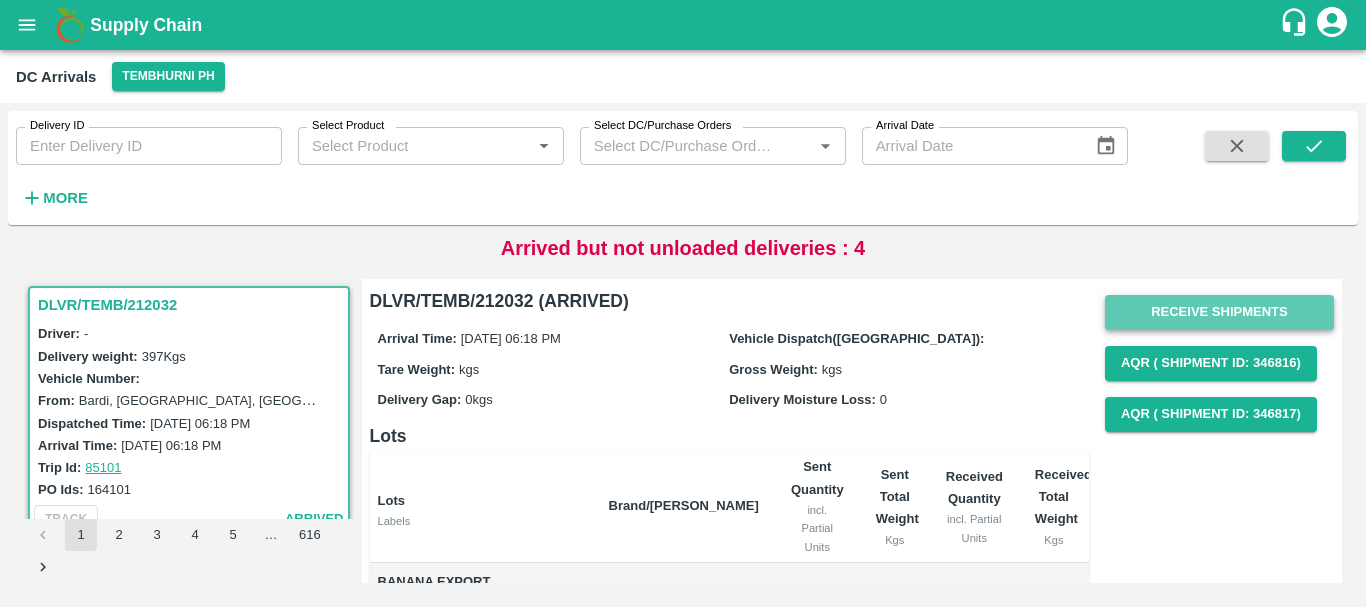 click on "Receive Shipments" at bounding box center (1219, 312) 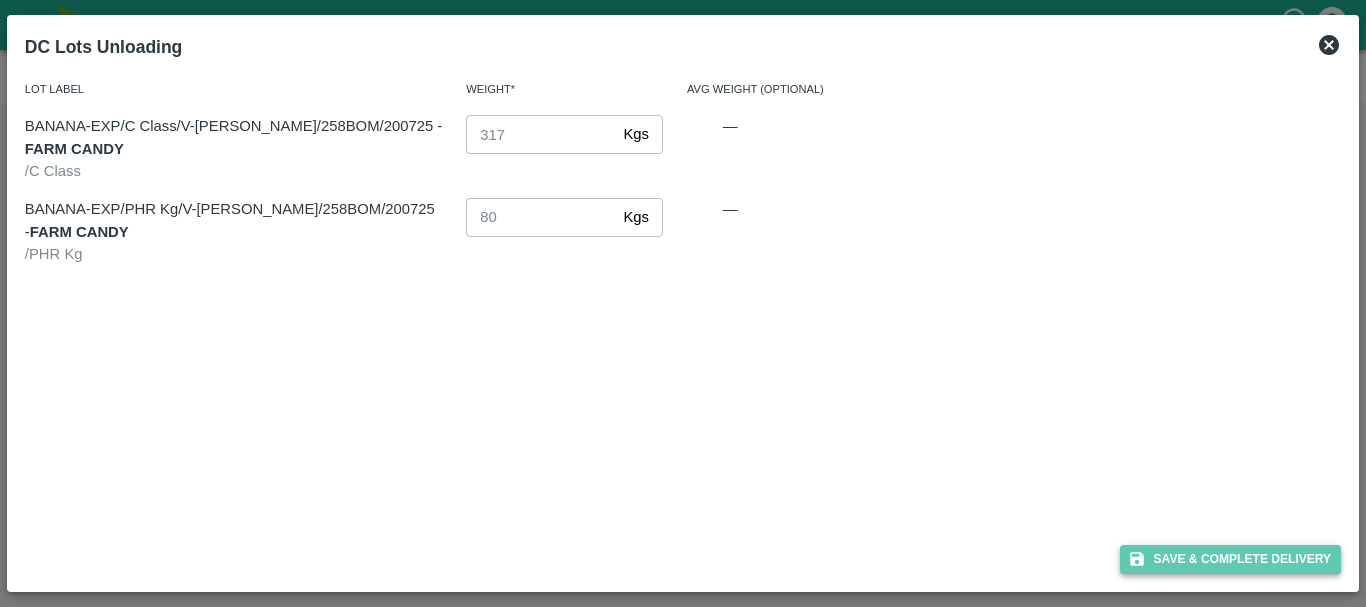 click on "Save & Complete Delivery" at bounding box center [1231, 559] 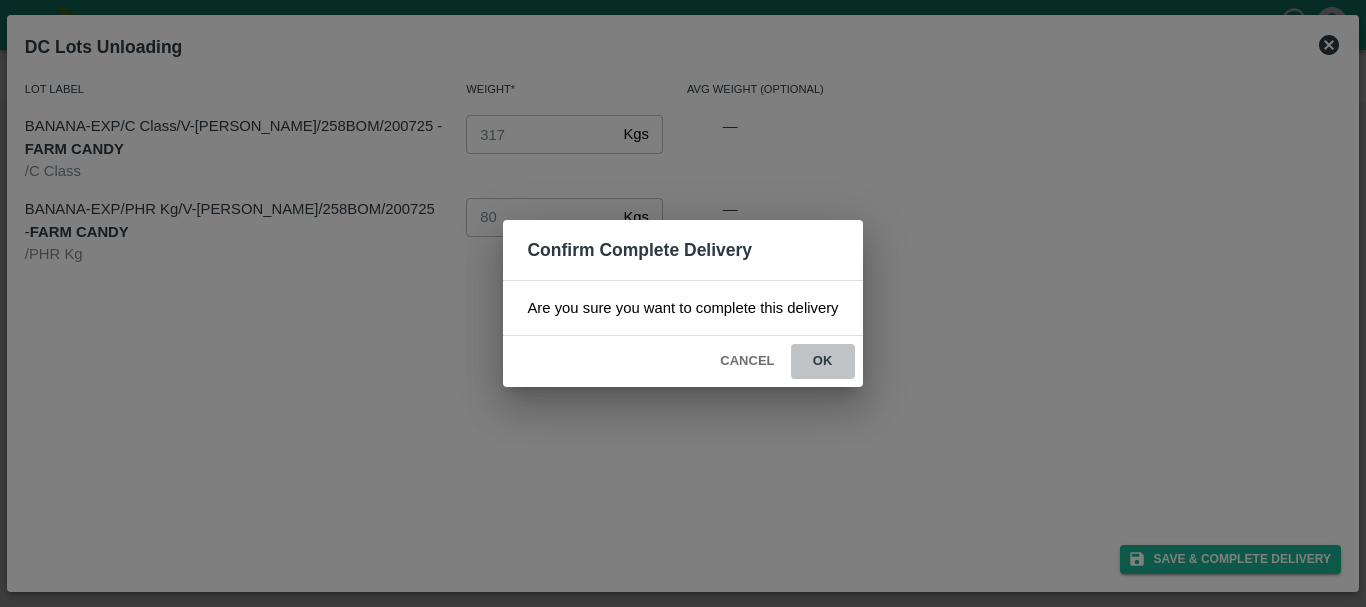 click on "ok" at bounding box center [823, 361] 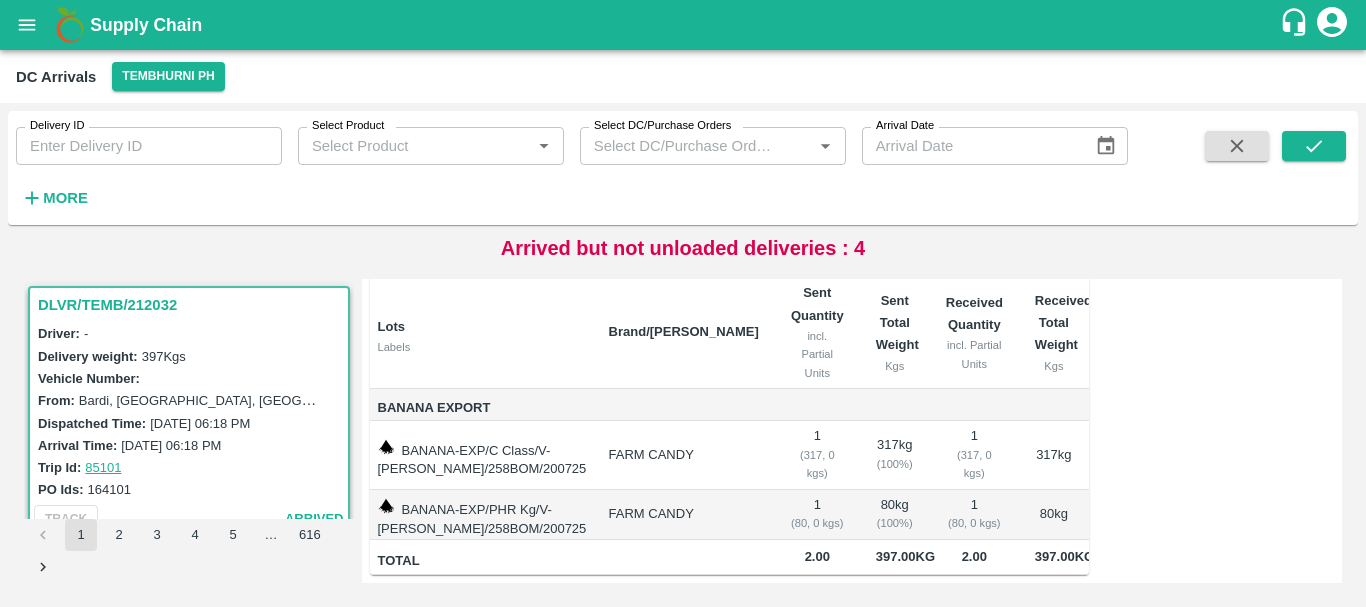 scroll, scrollTop: 0, scrollLeft: 0, axis: both 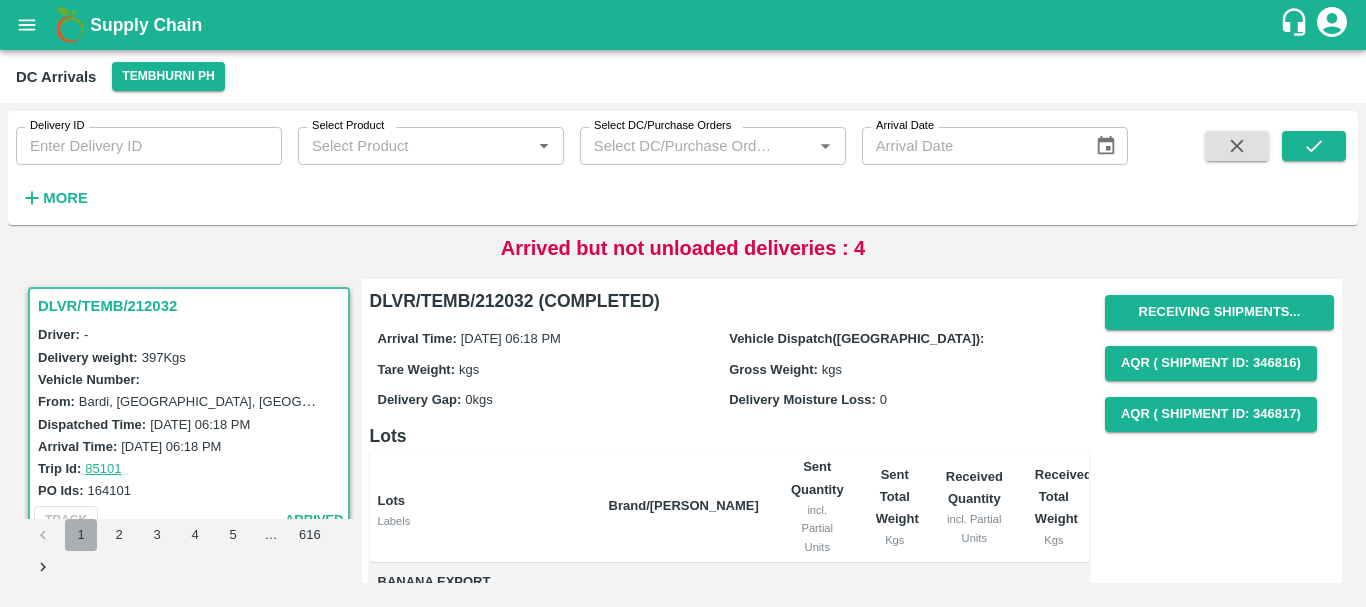 click on "1" at bounding box center (81, 535) 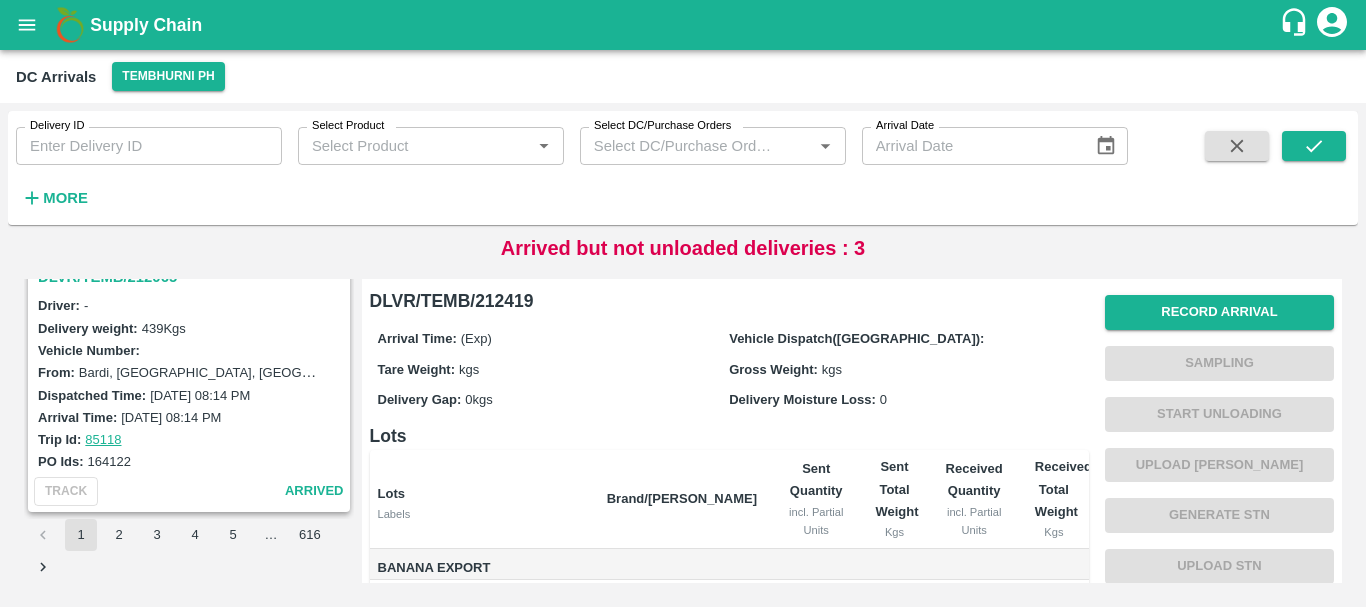 scroll, scrollTop: 6249, scrollLeft: 0, axis: vertical 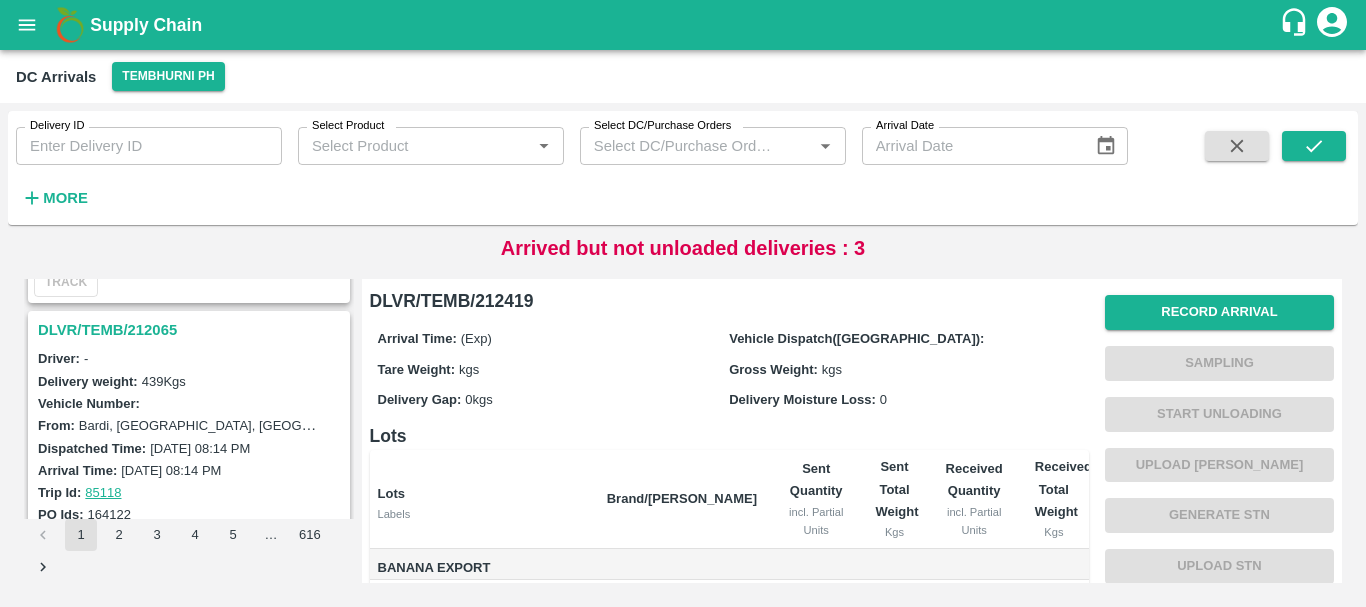 click on "DLVR/TEMB/212065" at bounding box center [192, 330] 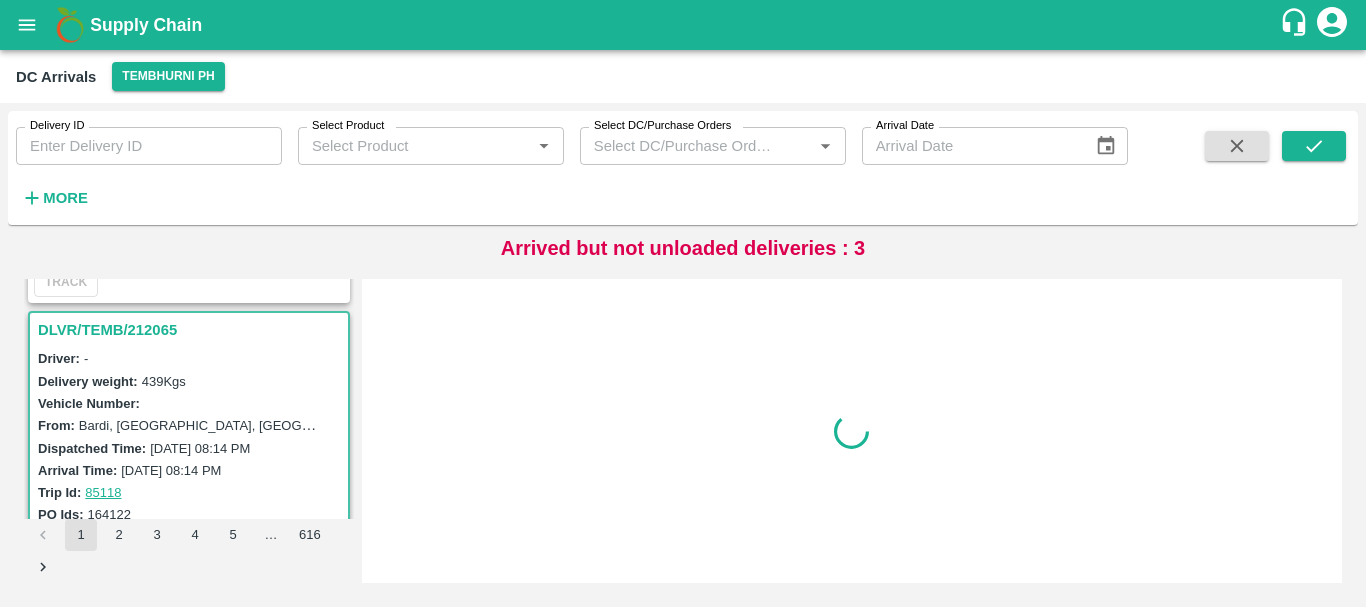 scroll, scrollTop: 6281, scrollLeft: 0, axis: vertical 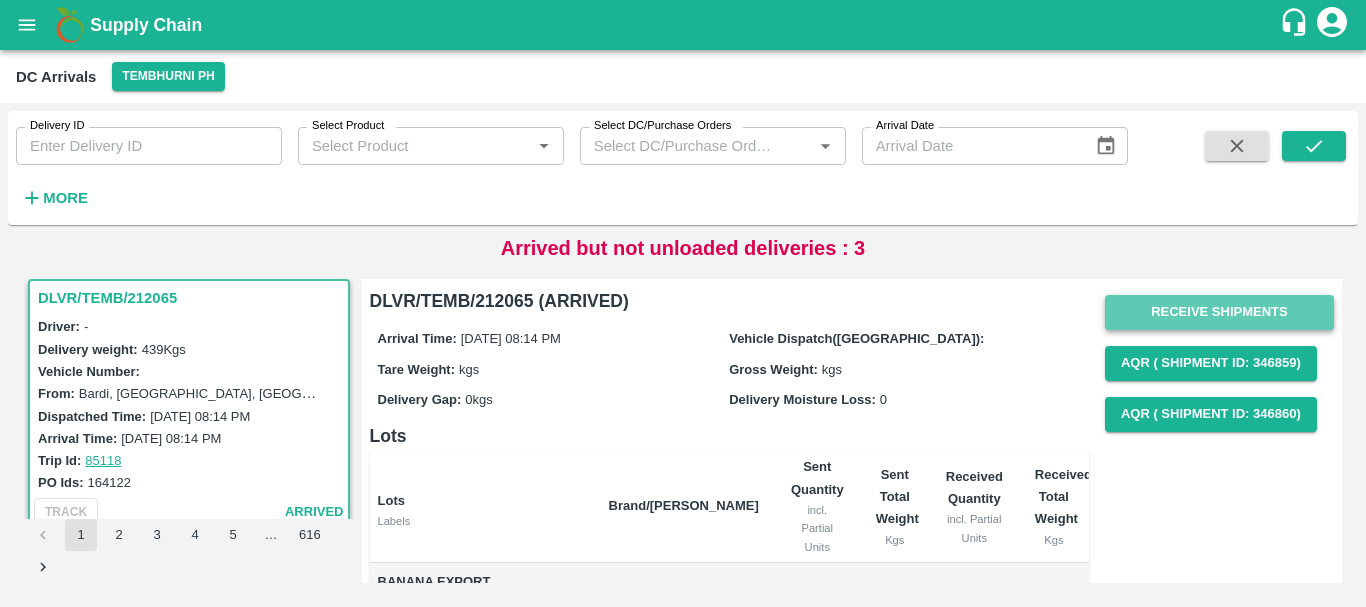 click on "Receive Shipments" at bounding box center (1219, 312) 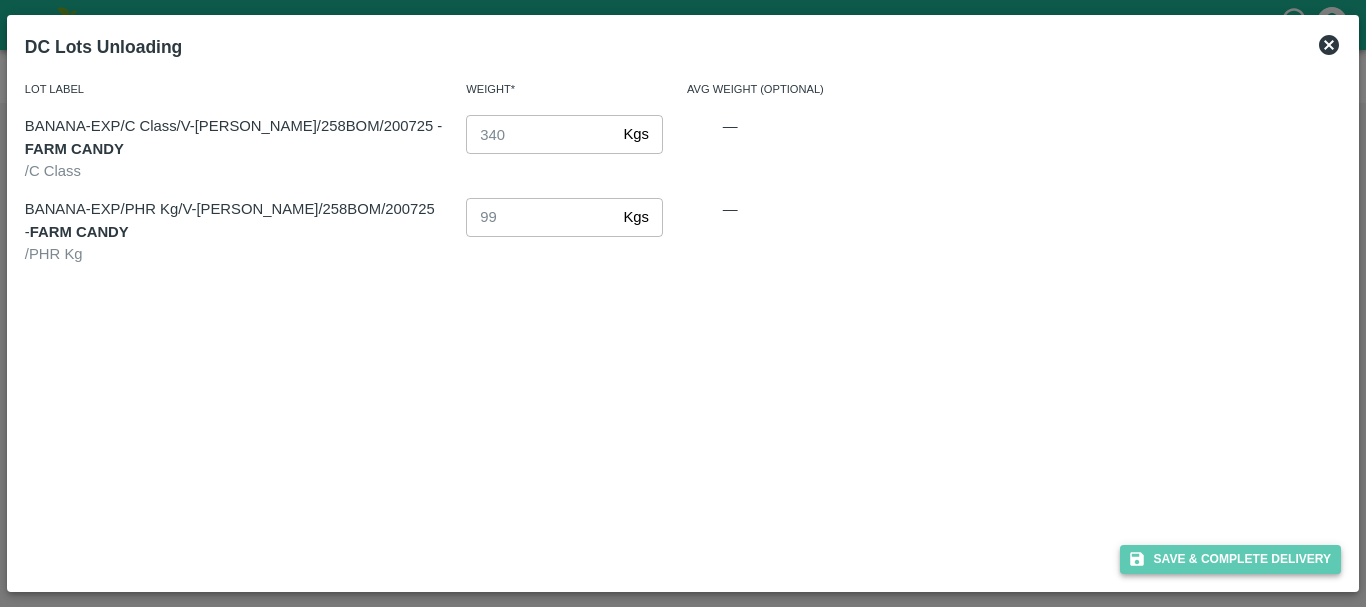 click on "Save & Complete Delivery" at bounding box center [1231, 559] 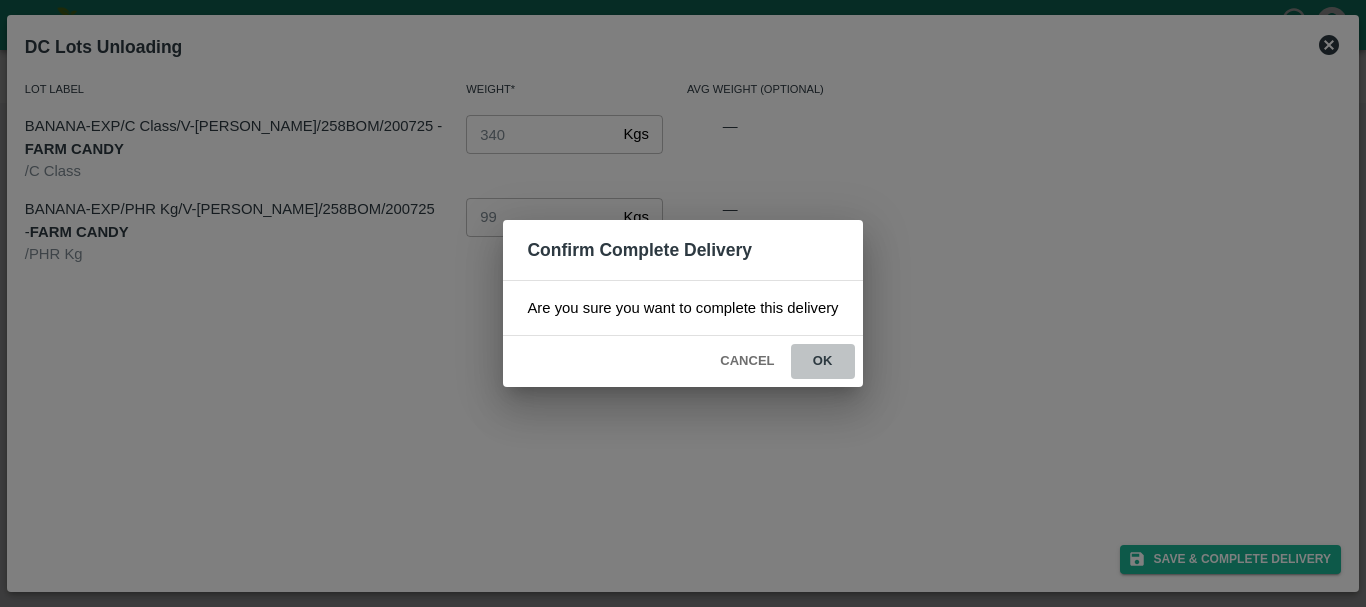 click on "ok" at bounding box center (823, 361) 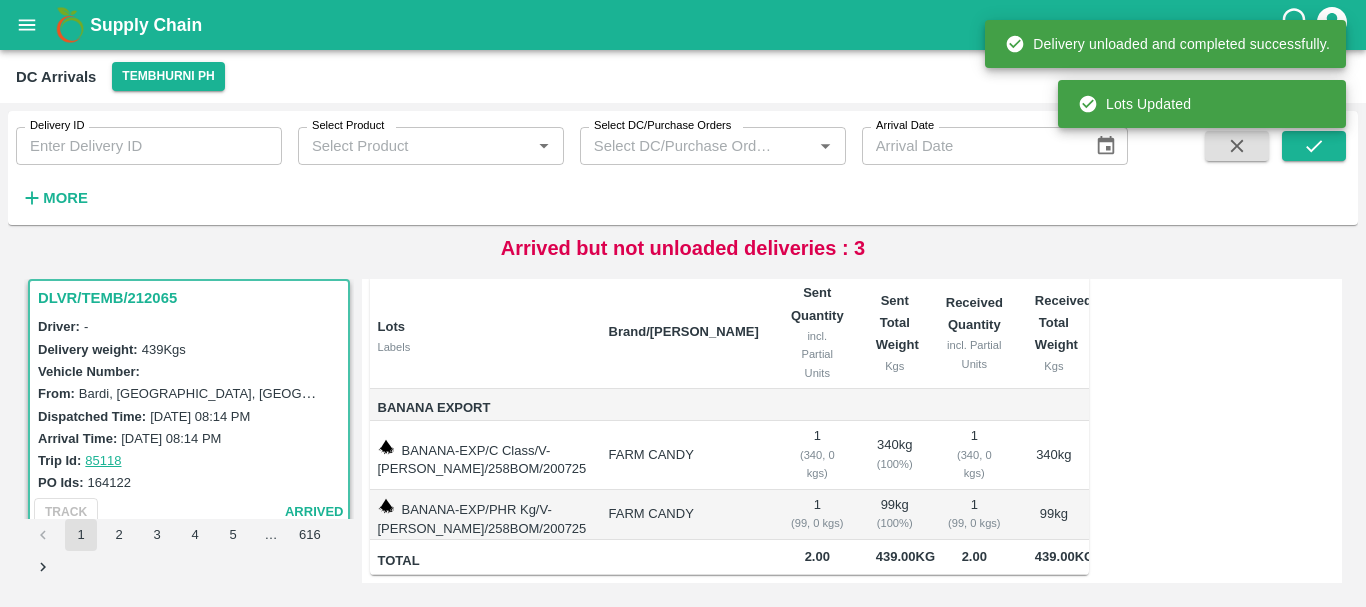 scroll, scrollTop: 0, scrollLeft: 0, axis: both 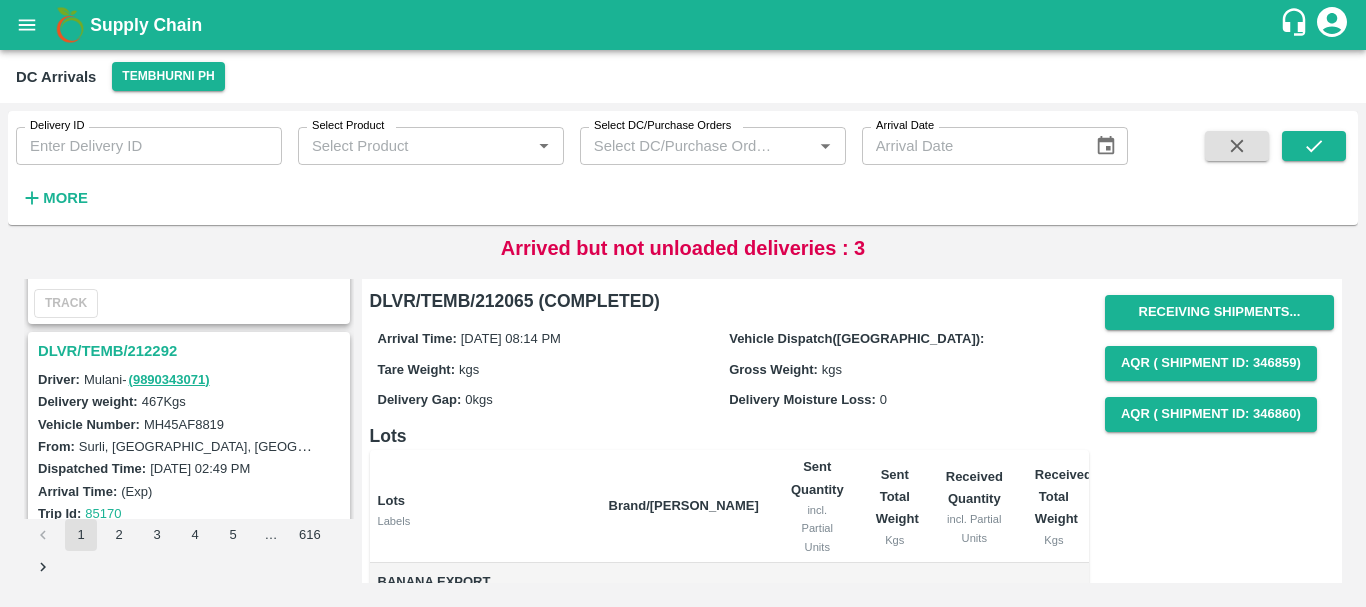 click on "DLVR/TEMB/212292" at bounding box center [192, 351] 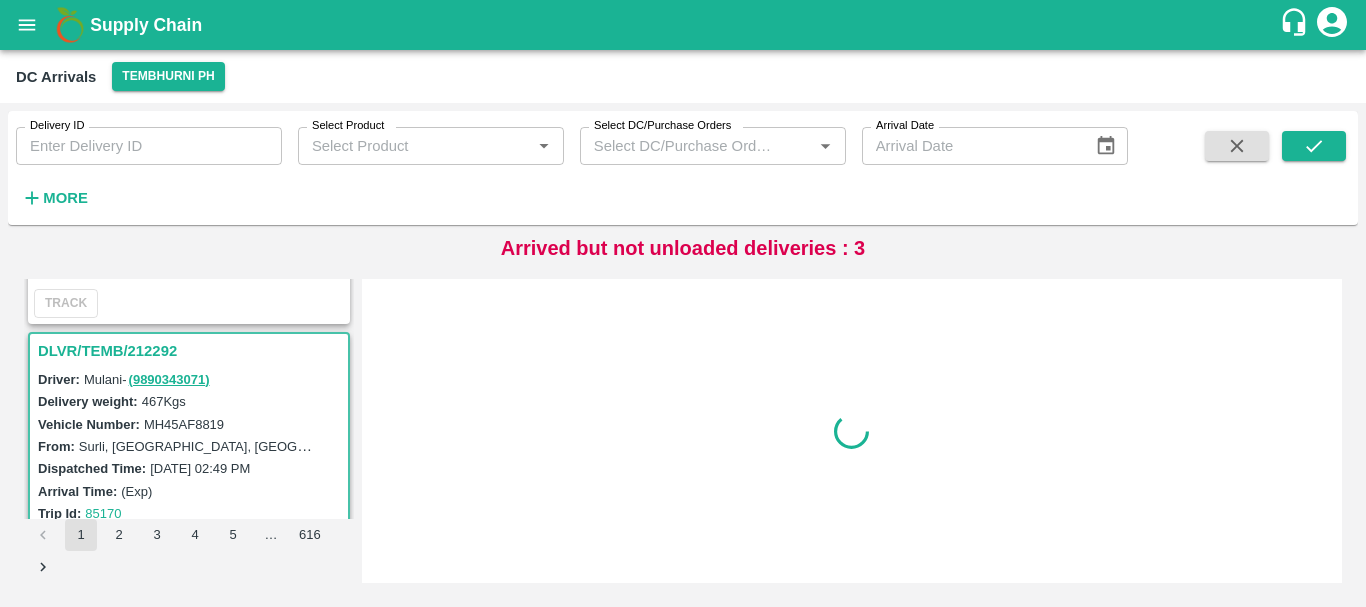 scroll, scrollTop: 6020, scrollLeft: 0, axis: vertical 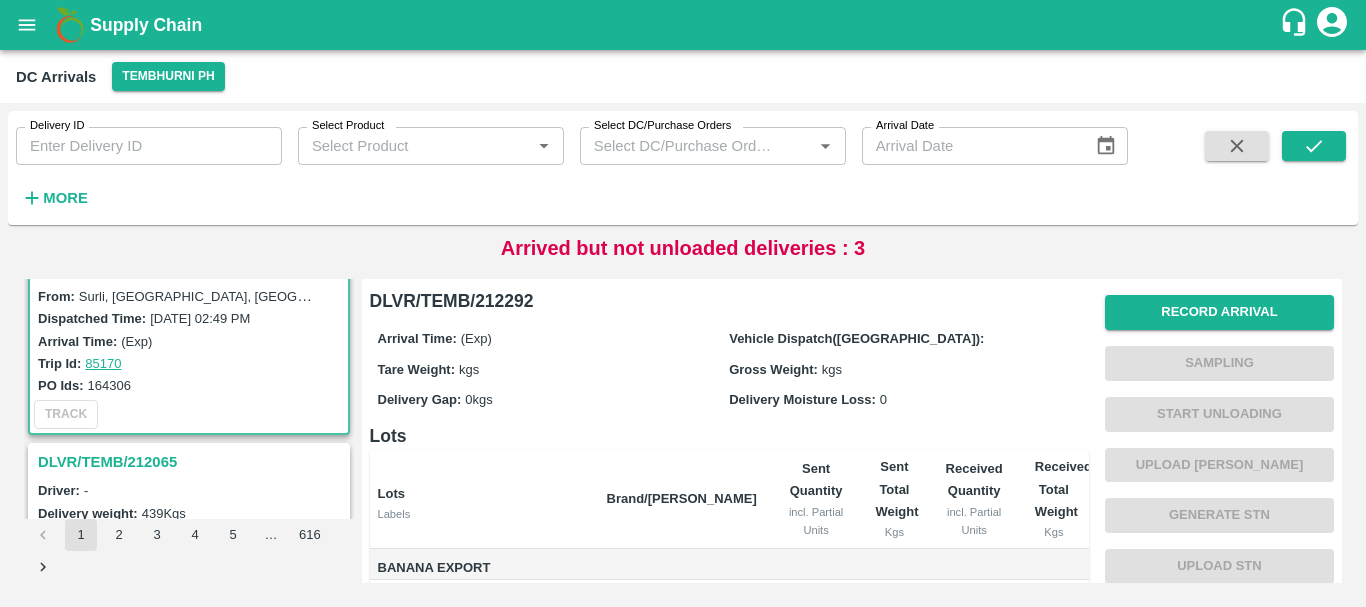 click on "DLVR/TEMB/212065" at bounding box center [192, 462] 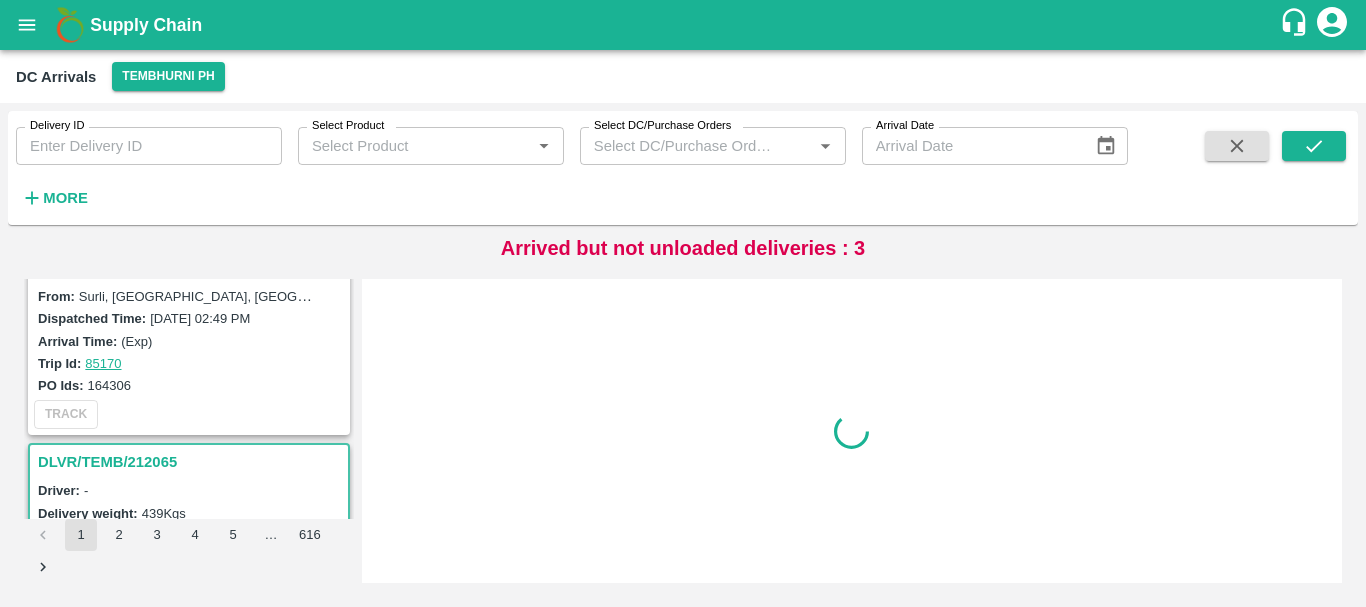 scroll, scrollTop: 6281, scrollLeft: 0, axis: vertical 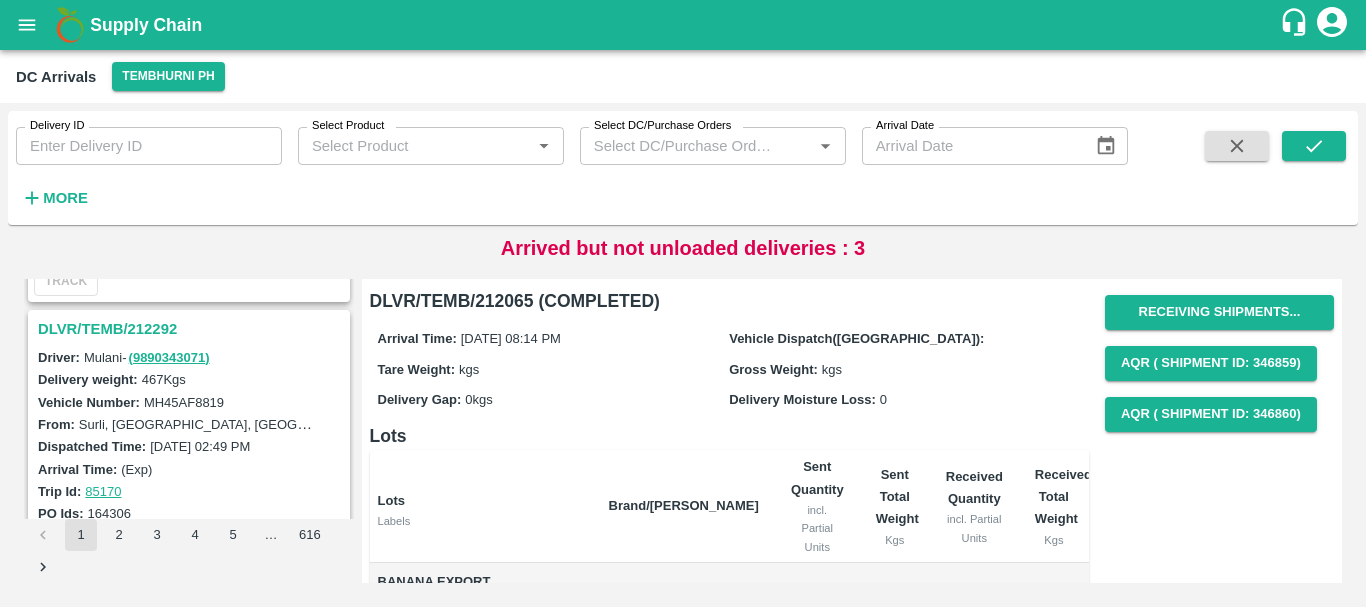 click on "DLVR/TEMB/212292" at bounding box center (192, 329) 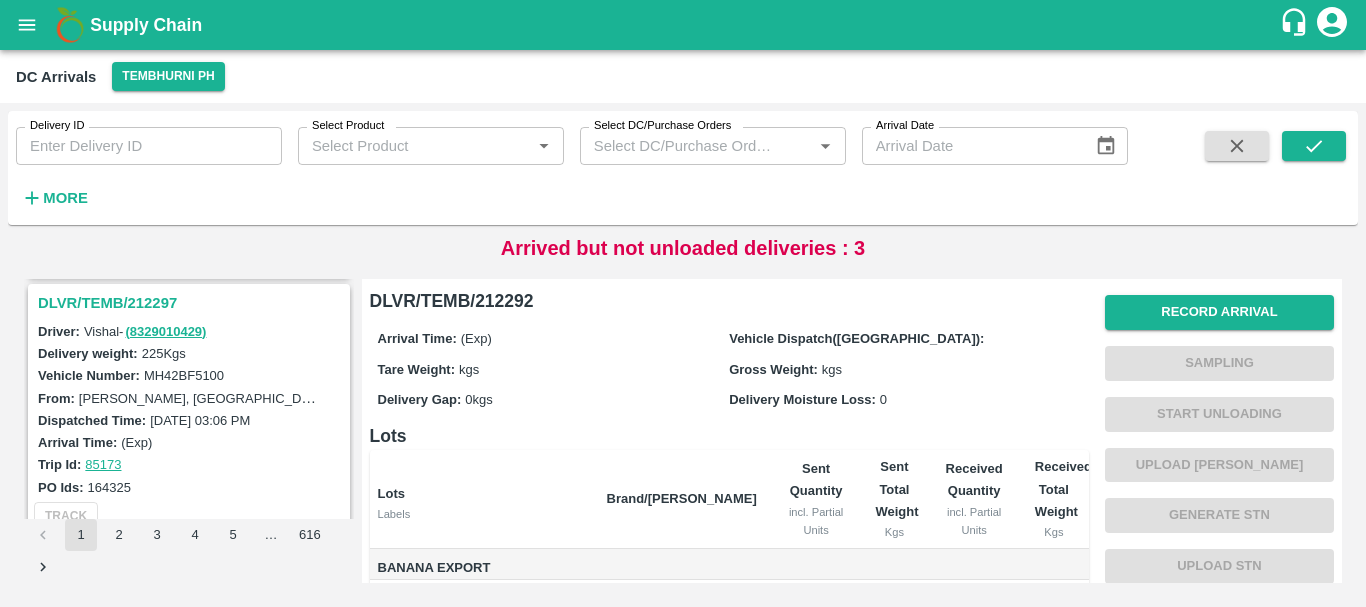 click on "DLVR/TEMB/212297" at bounding box center (192, 303) 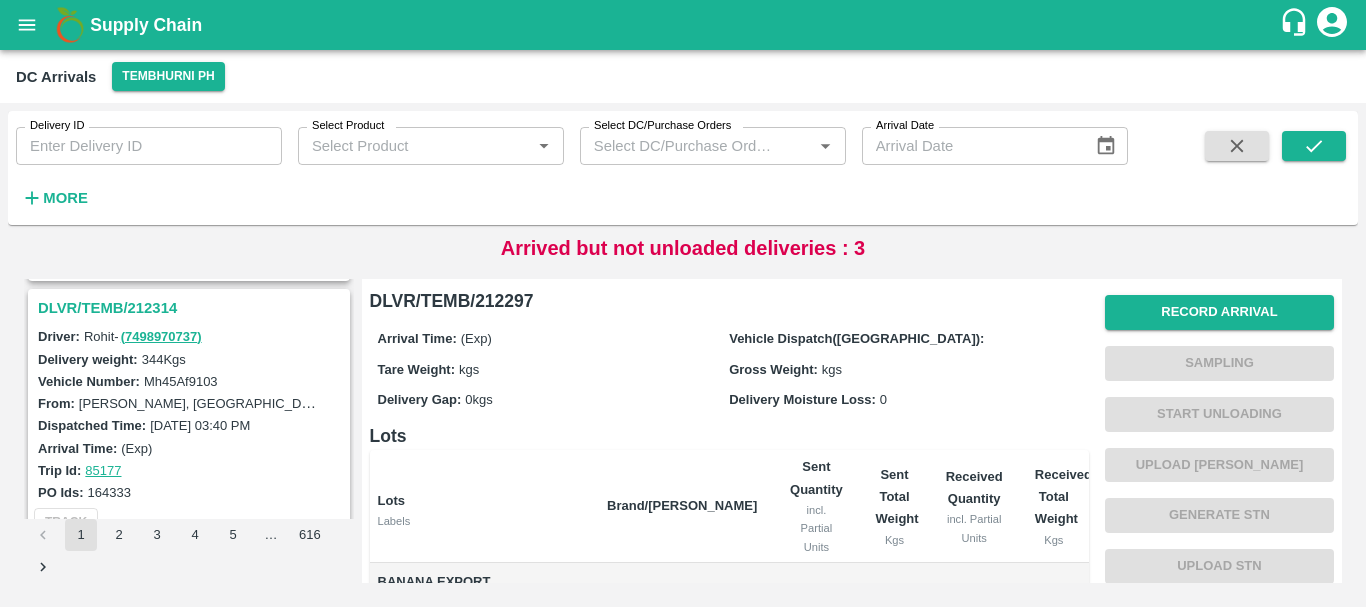 click on "DLVR/TEMB/212314" at bounding box center [192, 308] 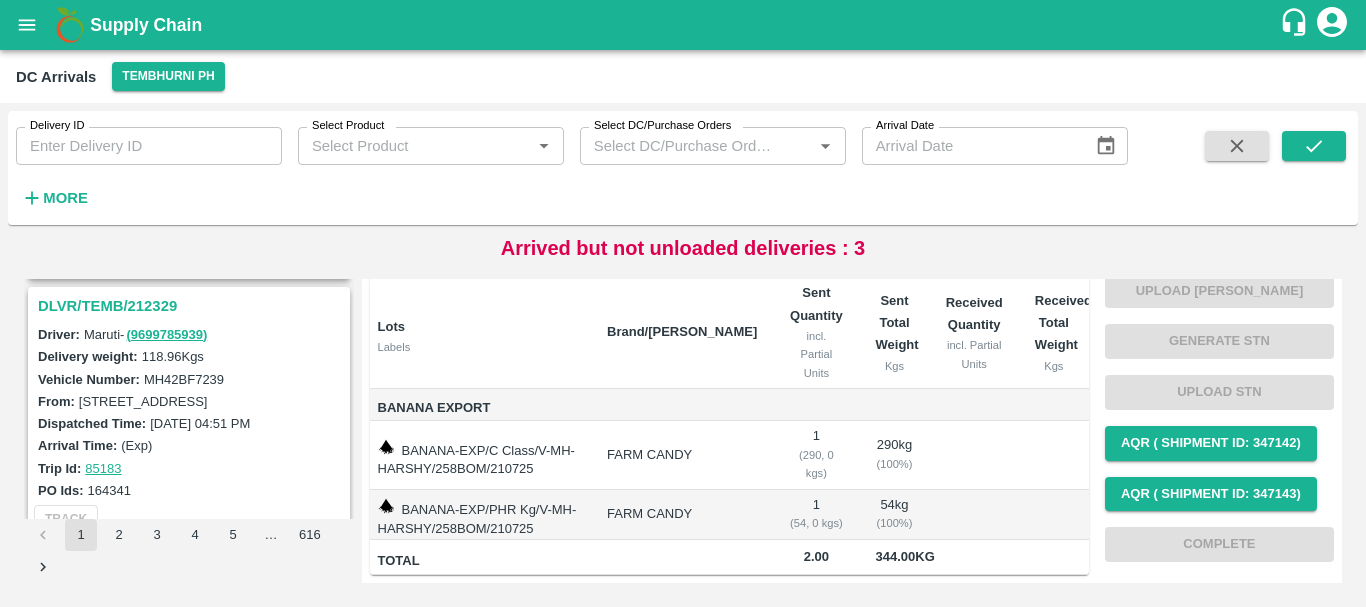 click on "DLVR/TEMB/212329" at bounding box center [192, 306] 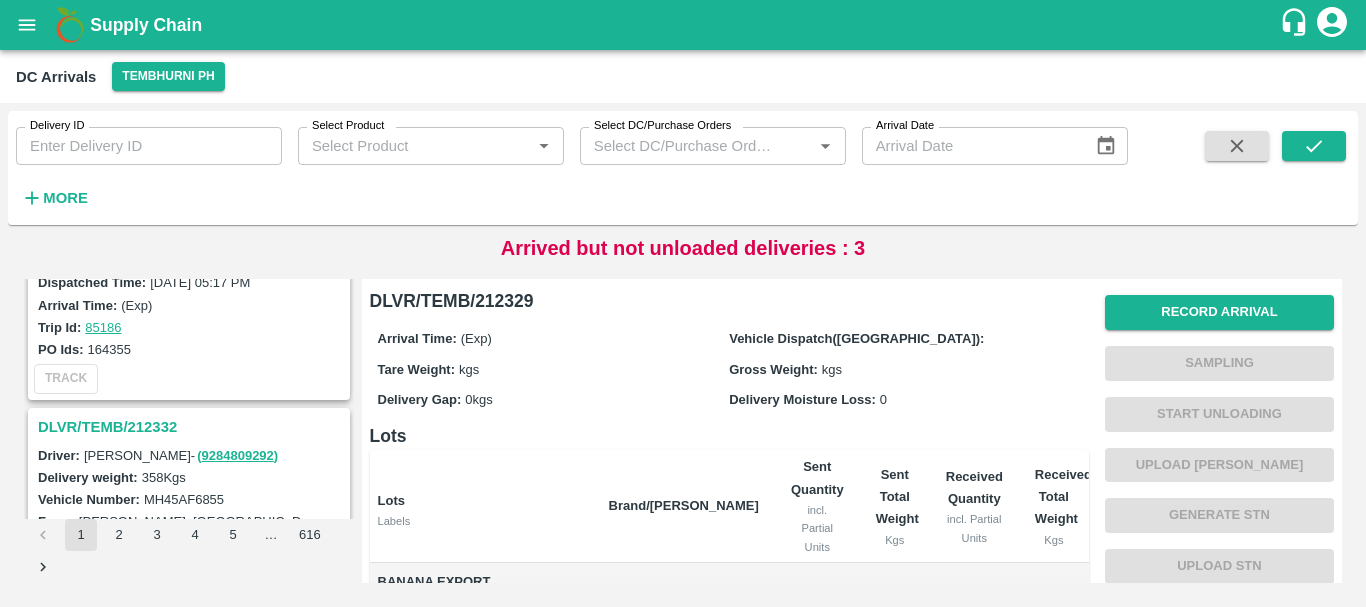 click on "DLVR/TEMB/212332" at bounding box center [192, 427] 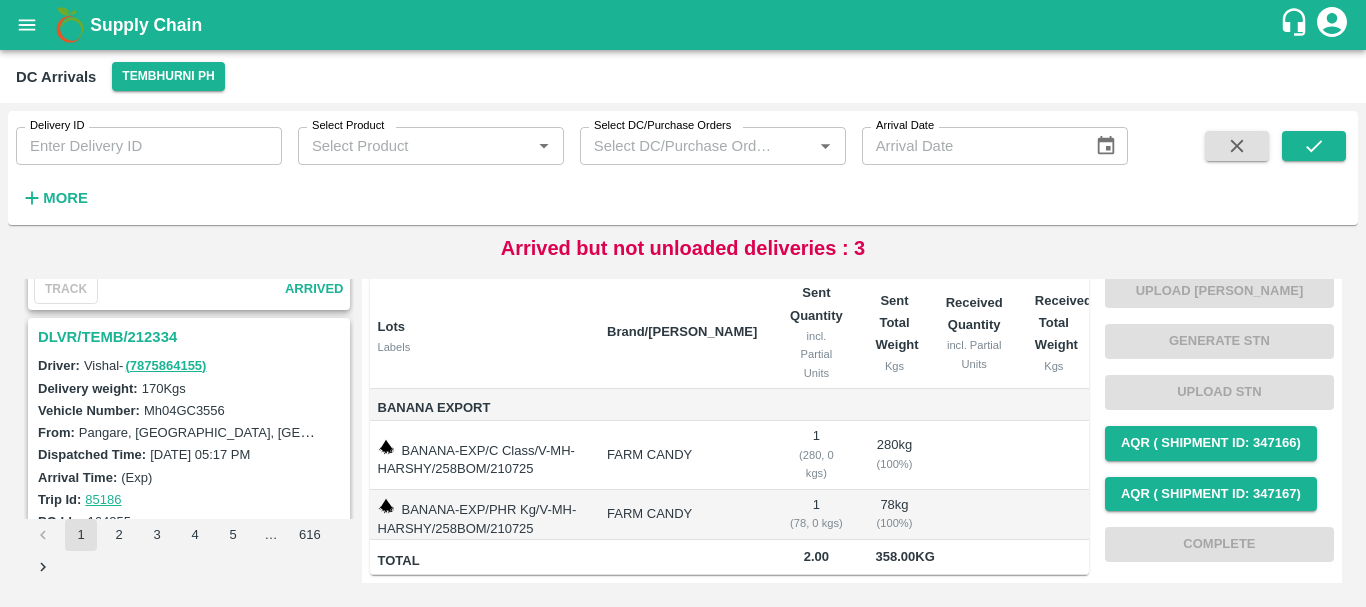 click on "DLVR/TEMB/212334" at bounding box center [192, 337] 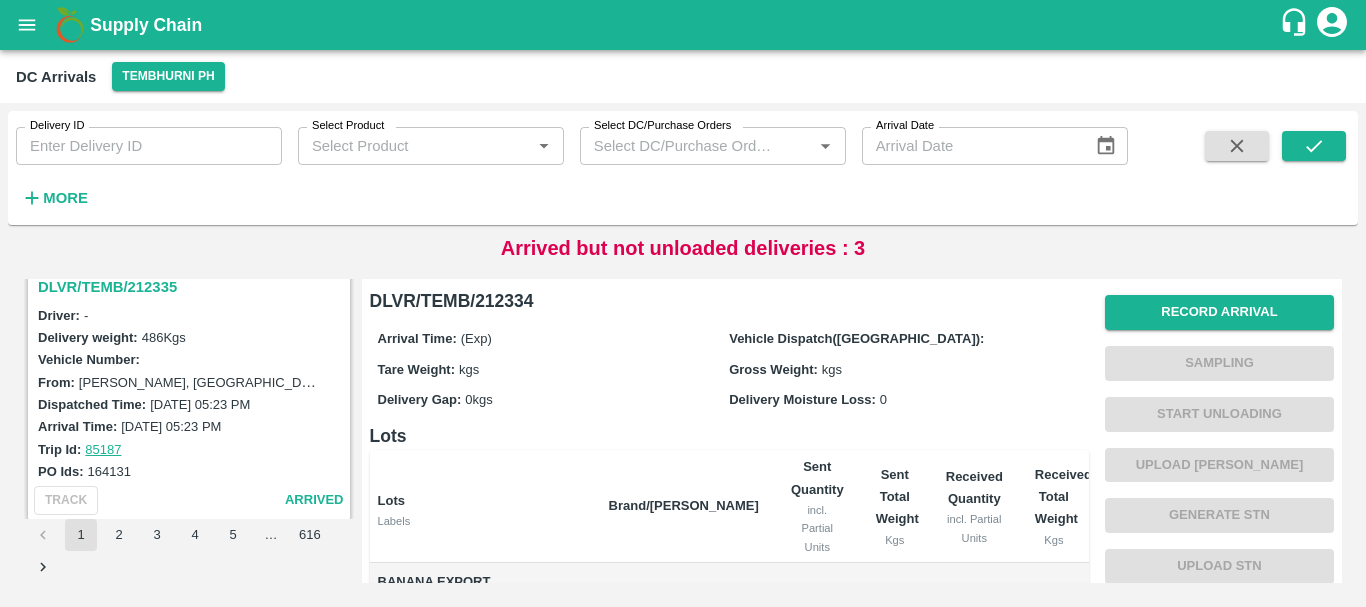 click on "DLVR/TEMB/212335" at bounding box center (192, 287) 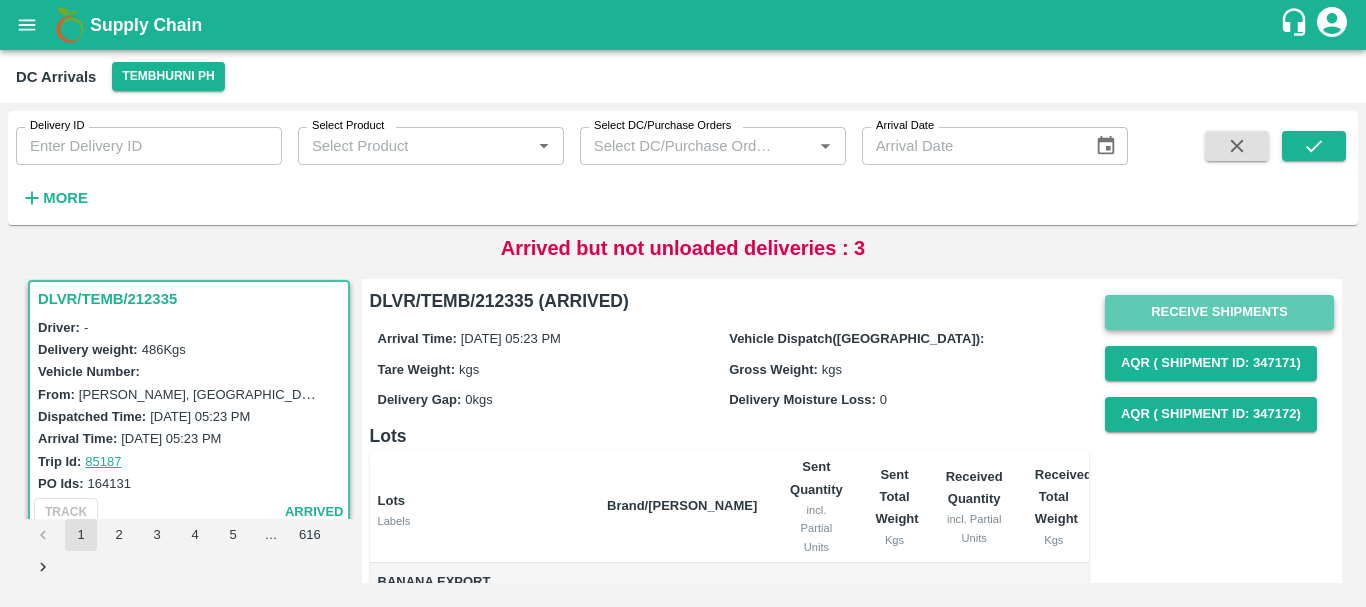 click on "Receive Shipments" at bounding box center [1219, 312] 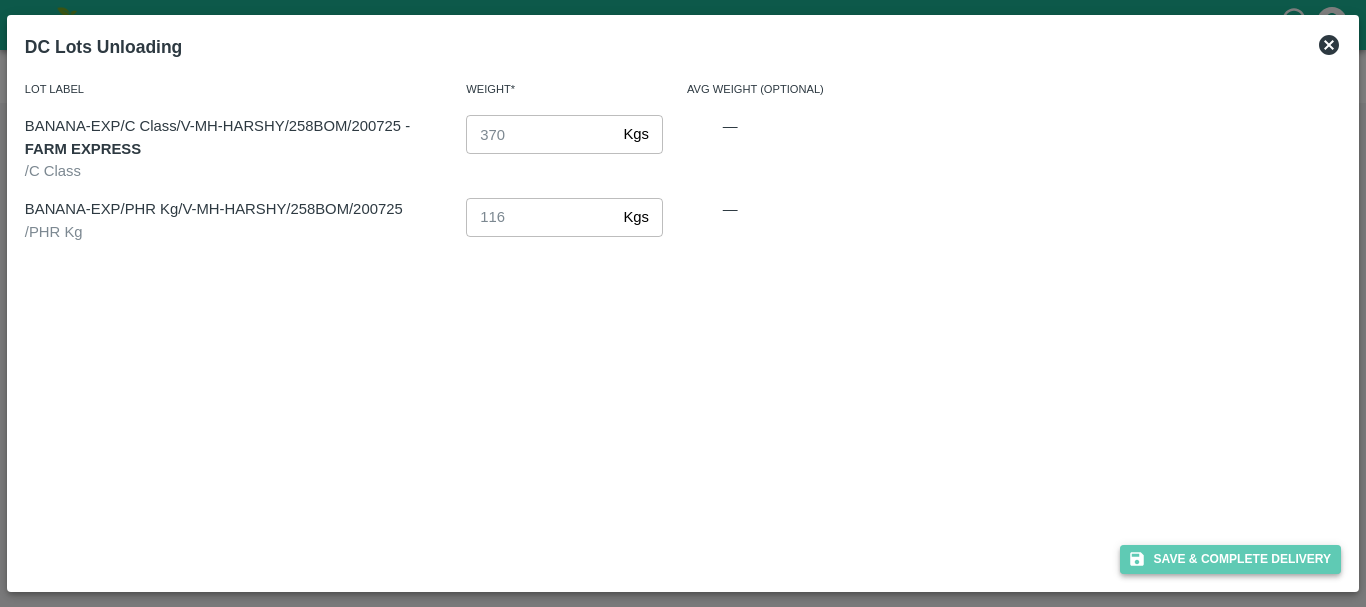 click on "Save & Complete Delivery" at bounding box center [1231, 559] 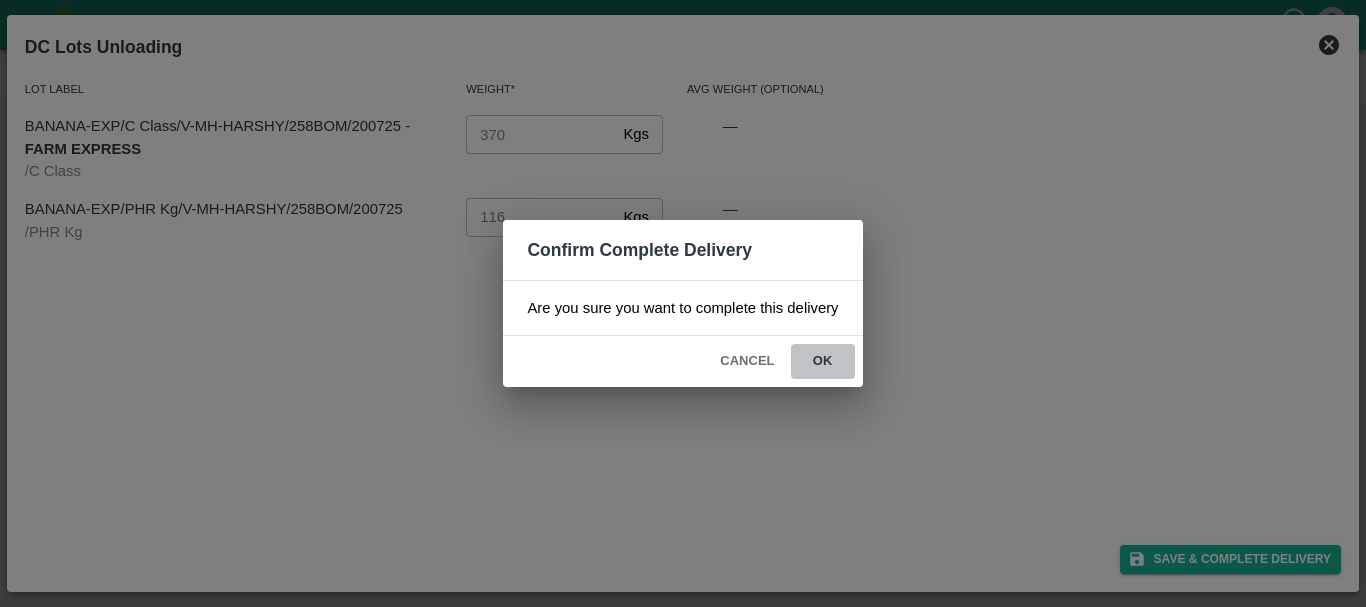 click on "ok" at bounding box center (823, 361) 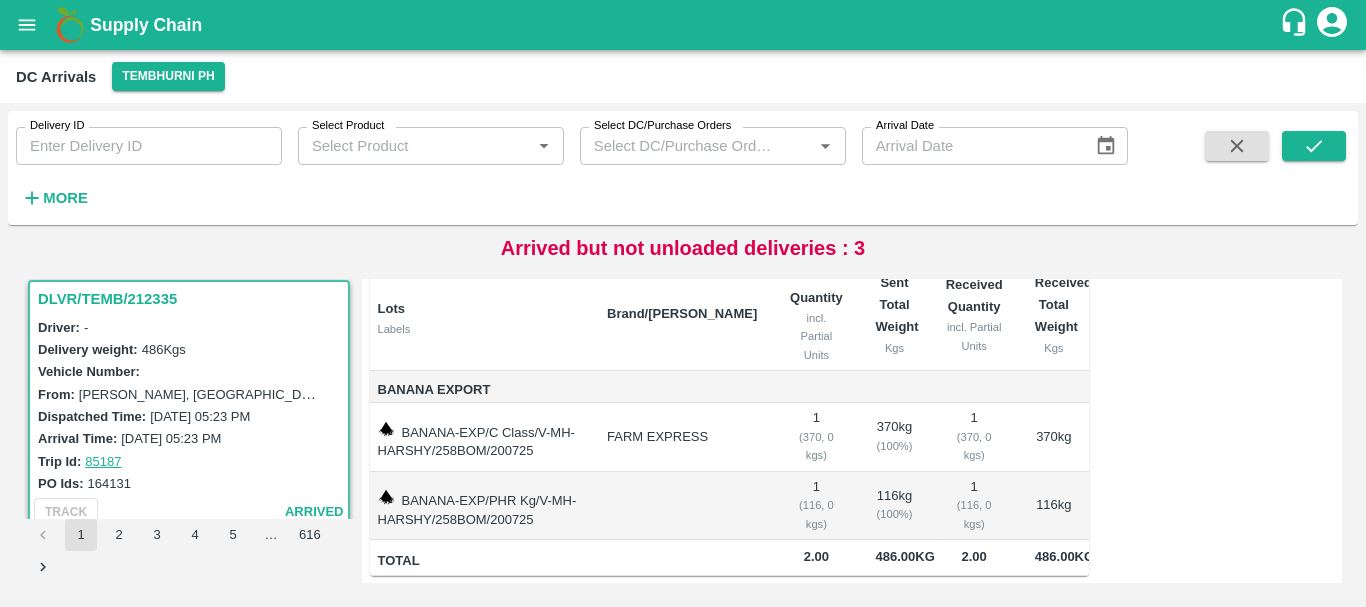 click at bounding box center (682, 506) 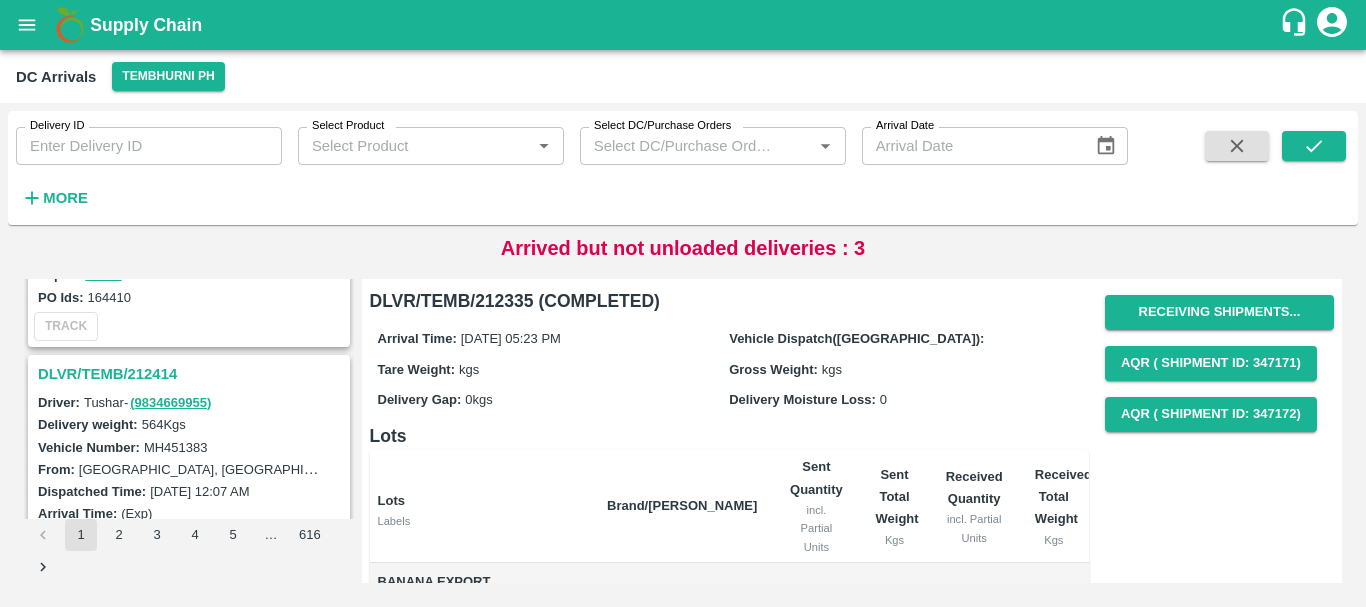 click on "DLVR/TEMB/212414" at bounding box center (192, 374) 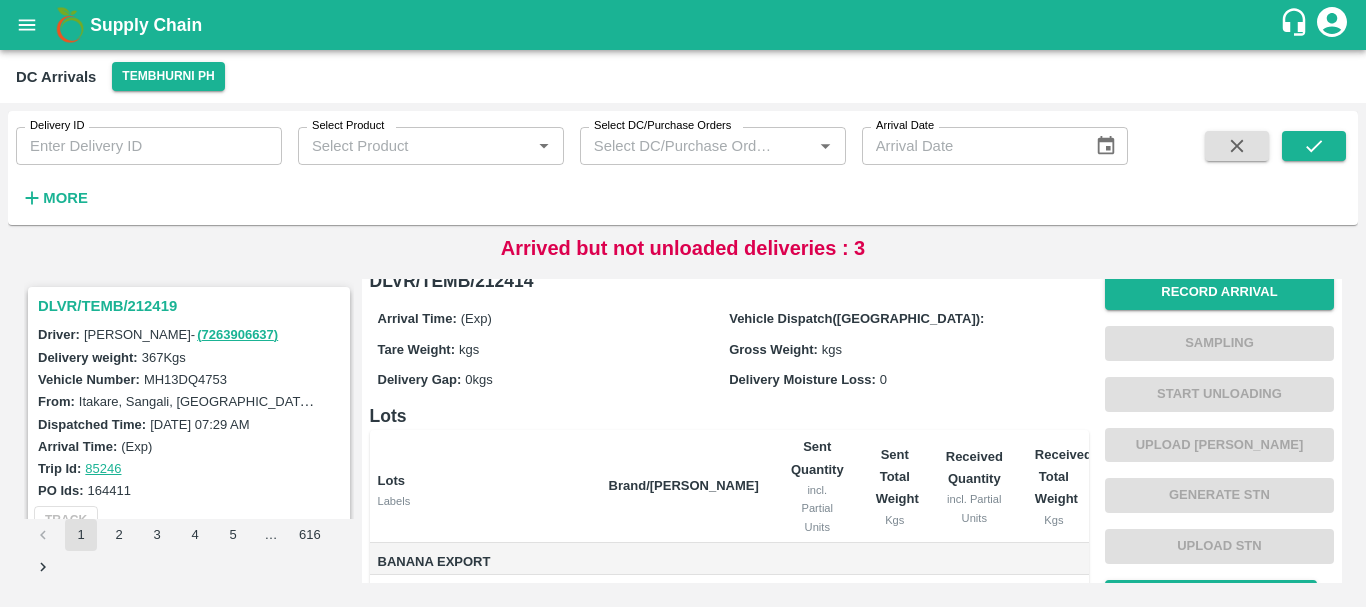 scroll, scrollTop: 209, scrollLeft: 0, axis: vertical 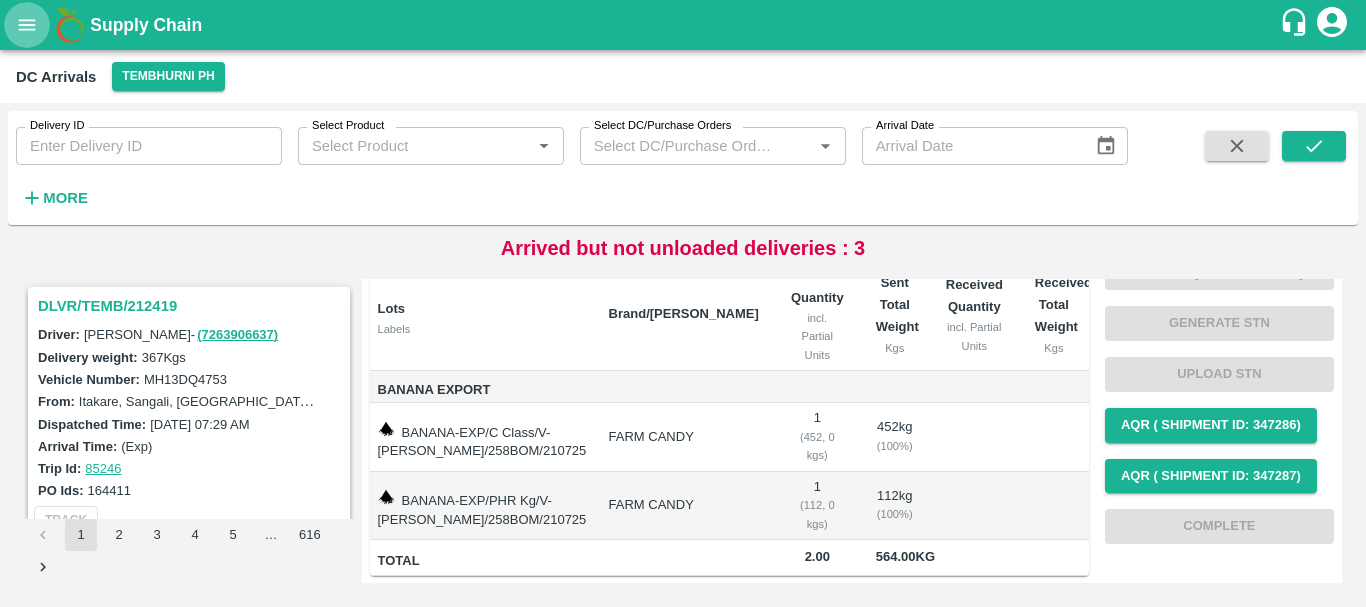 click 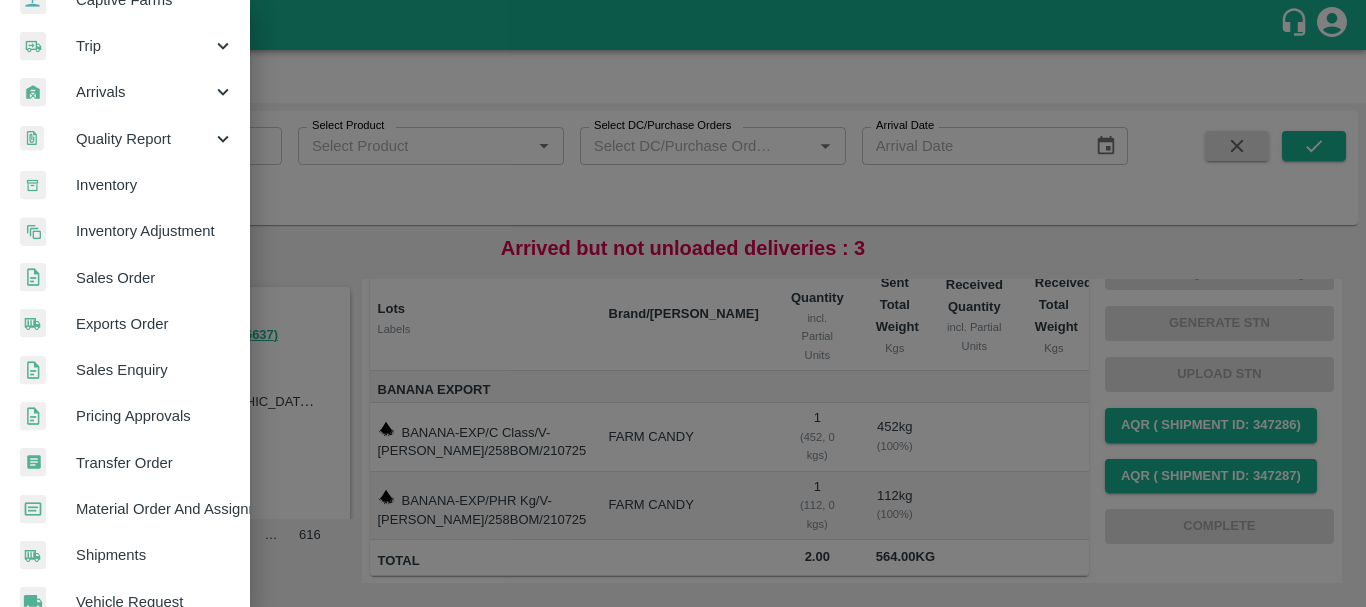 scroll, scrollTop: 219, scrollLeft: 0, axis: vertical 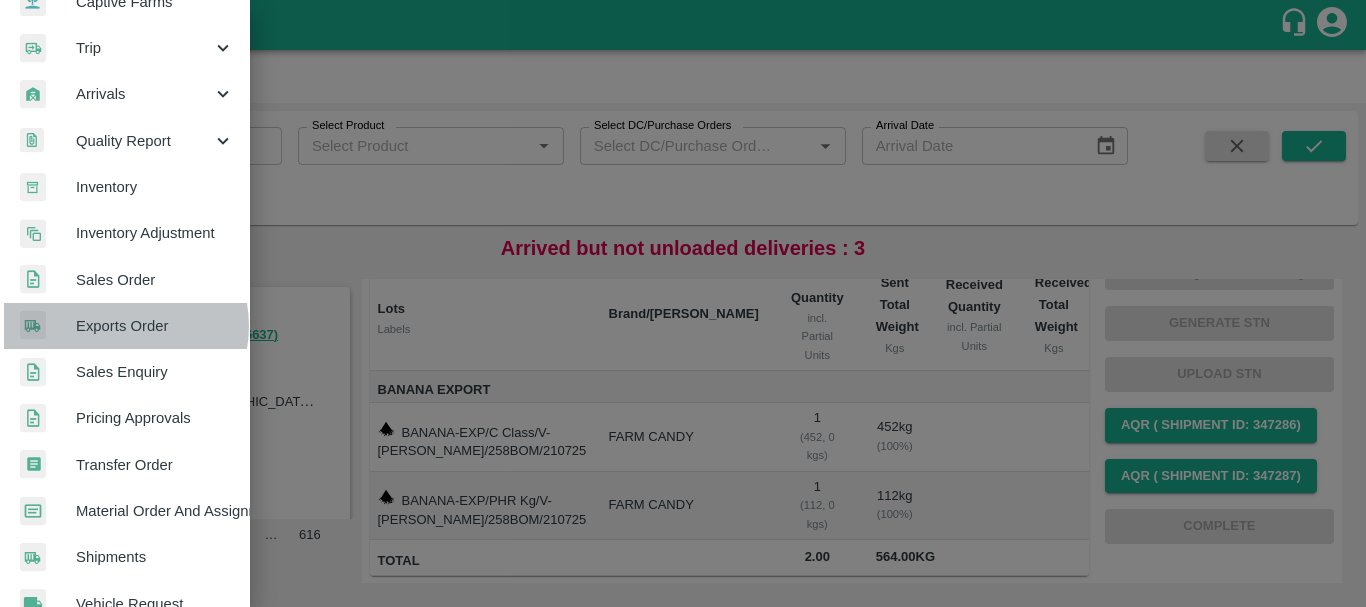 click on "Exports Order" at bounding box center (155, 326) 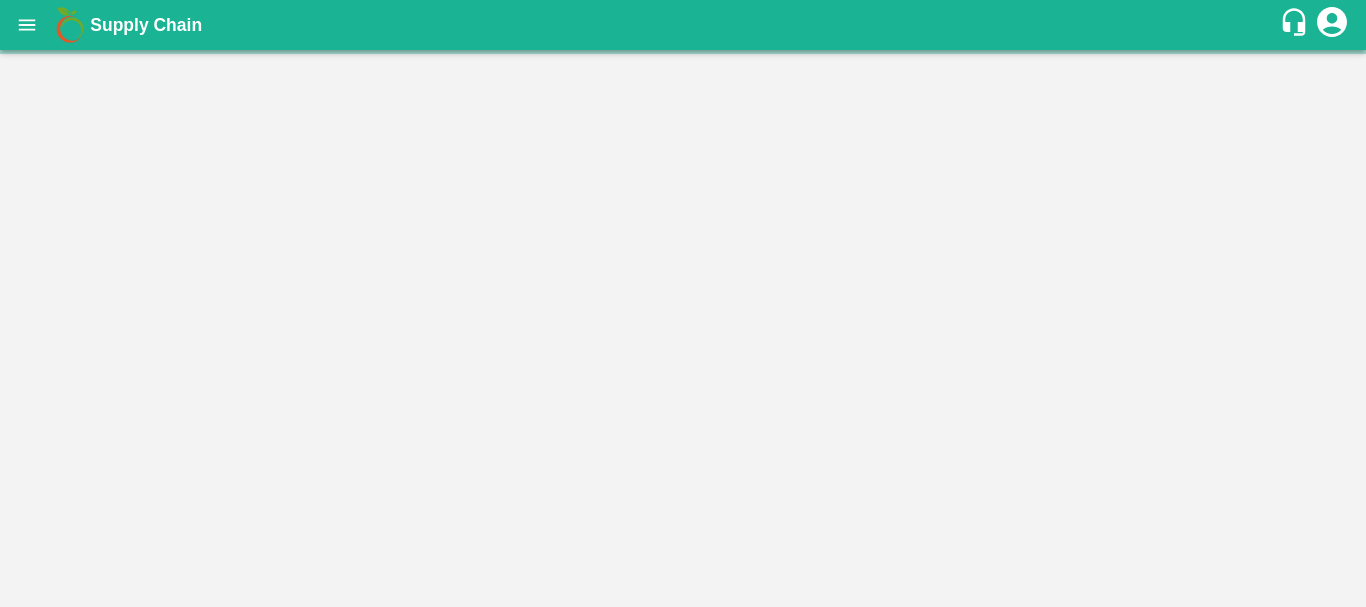 scroll, scrollTop: 0, scrollLeft: 0, axis: both 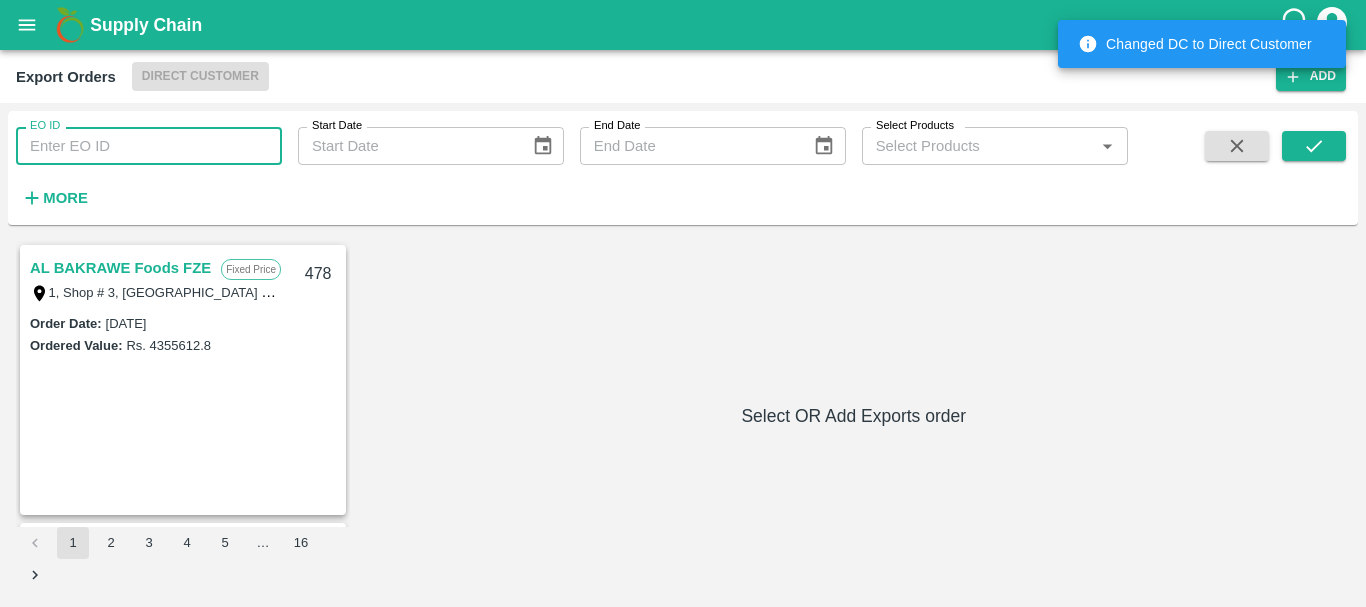 click on "EO ID" at bounding box center (149, 146) 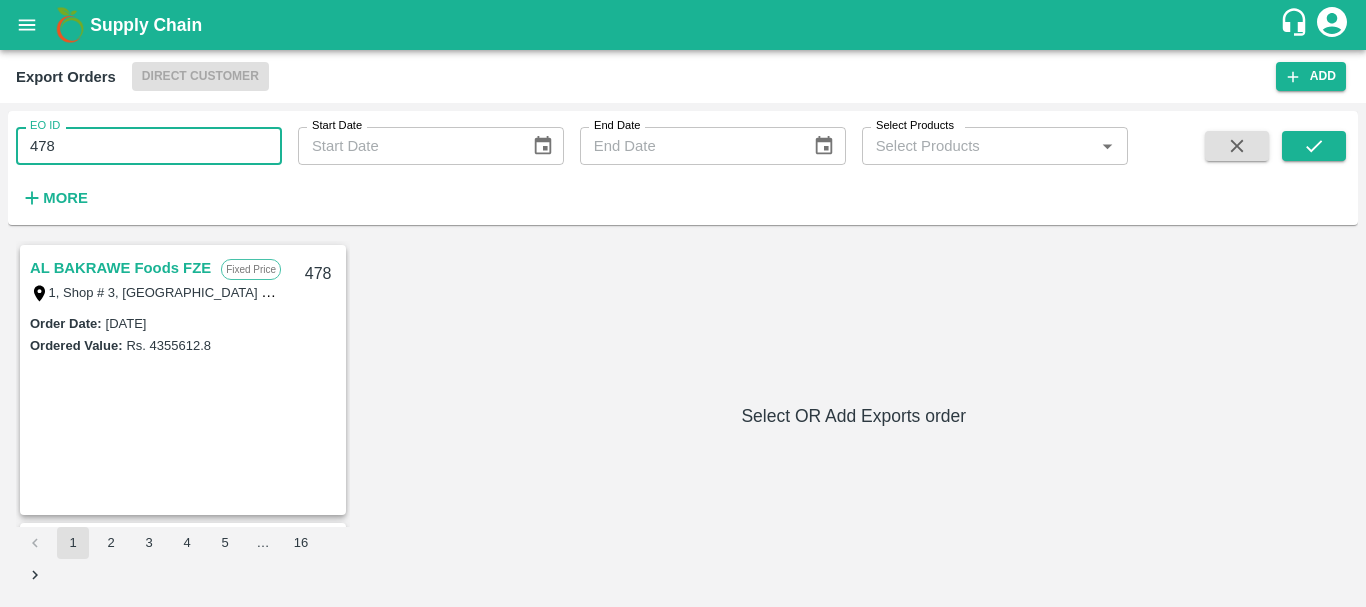 type on "478" 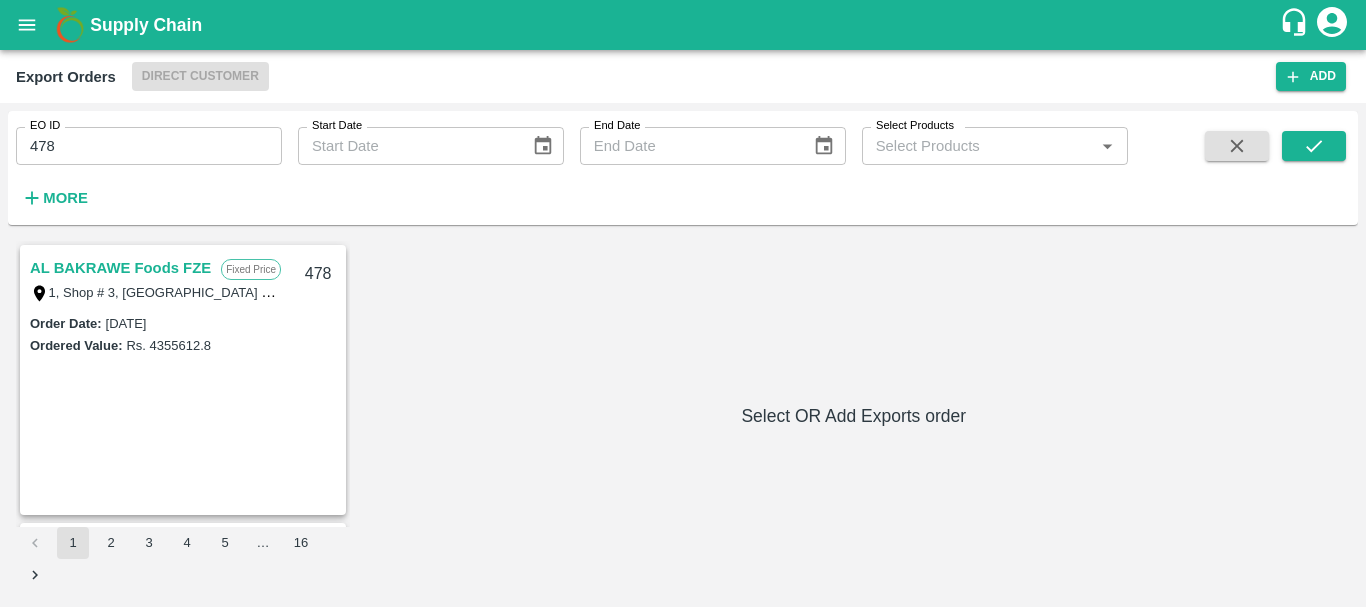 click on "AL BAKRAWE Foods FZE Fixed Price 1, Shop # 3, Ras Al Khor – central fruits and vegetables market, , , , , United Arab Emirates 478 Order Date : 31 Jul 2025 Ordered Value: Rs.   4355612.8 Chifu Global FZE Commission LB15410A, Jebel Ali Free Zone, Jafza, Dubai, Dubai, 400021, United Arab Emirates 475 Order Date : 19 Jul 2025 Ordered Value: Rs.   2434750 Frespro Sdn Bhd Fixed Price no 1, na, kuala lumpur, kuala , Kuala Lumpur, 50470, Malaysia 474 Order Date : 18 Jul 2025 Ordered Value: Rs.   4123839.2 Chifu Global FZE Fixed Price LB15410A, Jebel Ali Free Zone, Jafza, Dubai, Dubai, 400021, United Arab Emirates 473 Order Date : 18 Jul 2025 Ordered Value: Rs.   4314219 Chifu Global FZE Commission LB15410A, Jebel Ali Free Zone, Jafza, Dubai, Dubai, 400021, United Arab Emirates 472 Order Date : 18 Jul 2025 Ordered Value: Rs.   1366880 ABUSEEDO TRADING L.L.C Fixed Price Shop No.43, ,Wholesale Building No. 2 Central Fruit and Vegetable Market, PO BOX 4494 Dubai-U.A.E. 470 Order Date : 23 Jul 2025 Ordered Value: Rs." at bounding box center (683, 416) 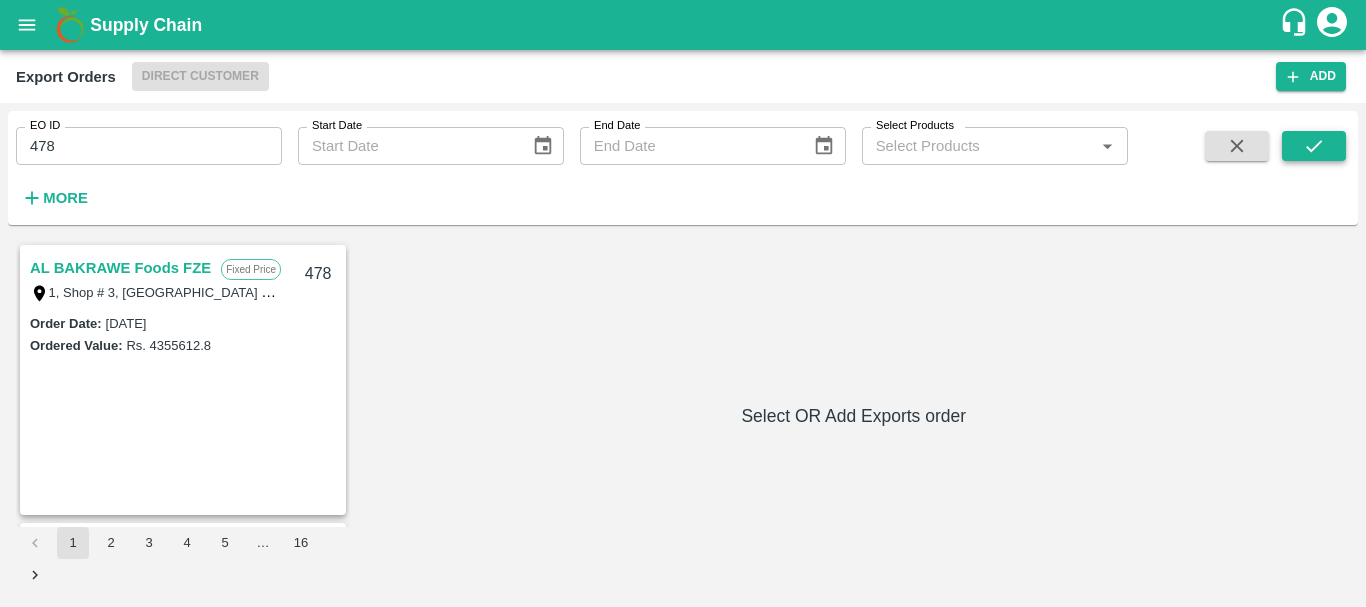 click 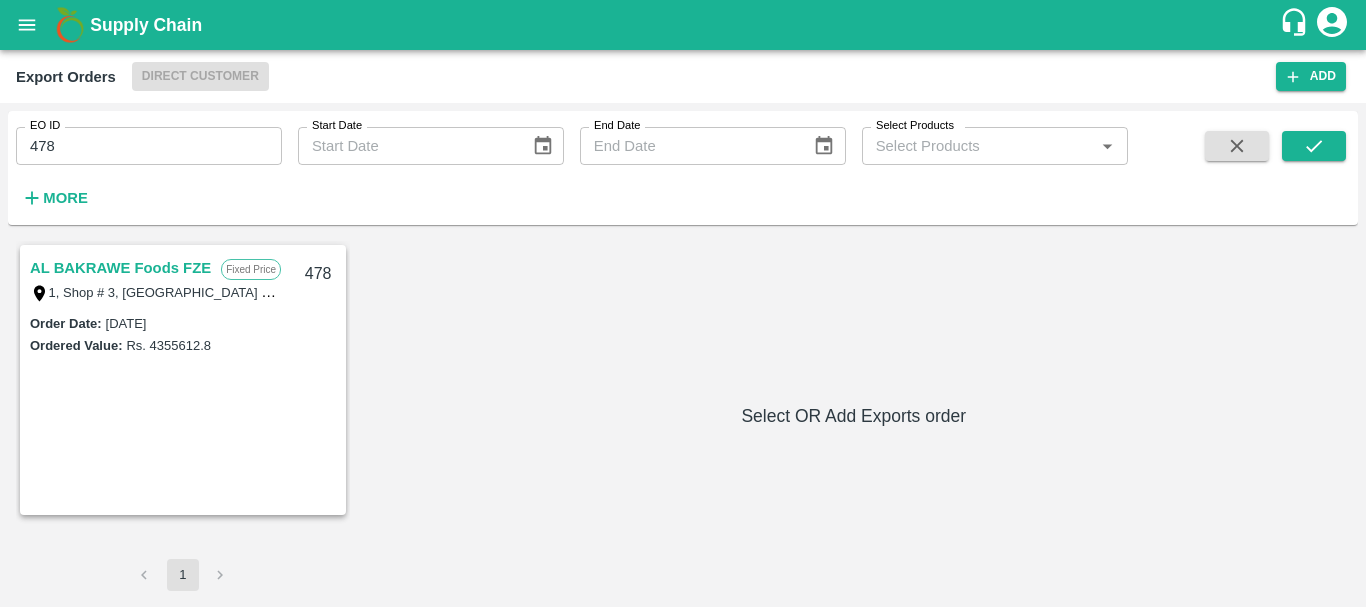 click on "AL BAKRAWE Foods FZE" at bounding box center [120, 268] 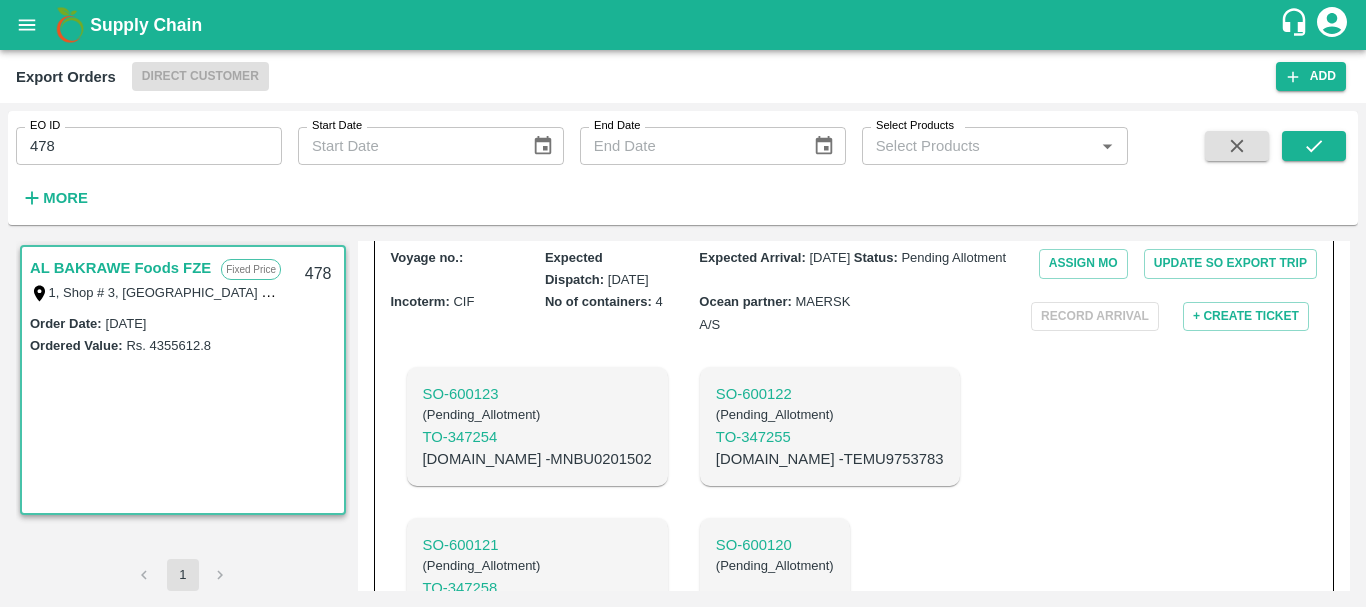scroll, scrollTop: 690, scrollLeft: 0, axis: vertical 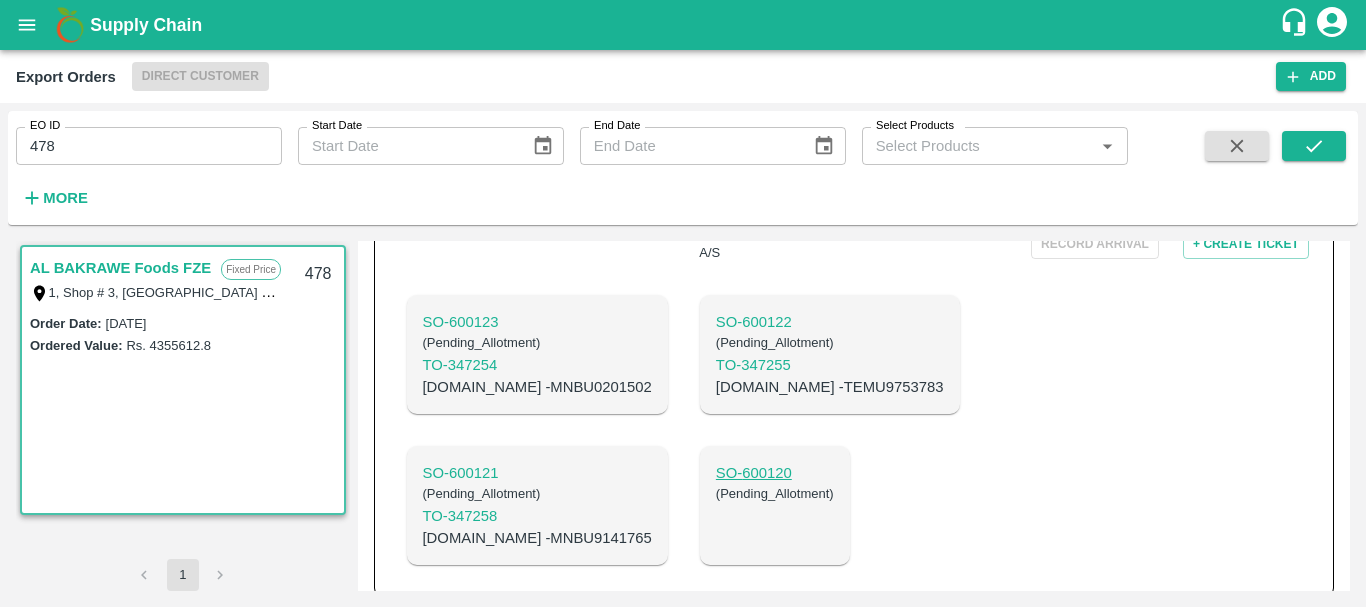click on "SO- 600120" at bounding box center (775, 473) 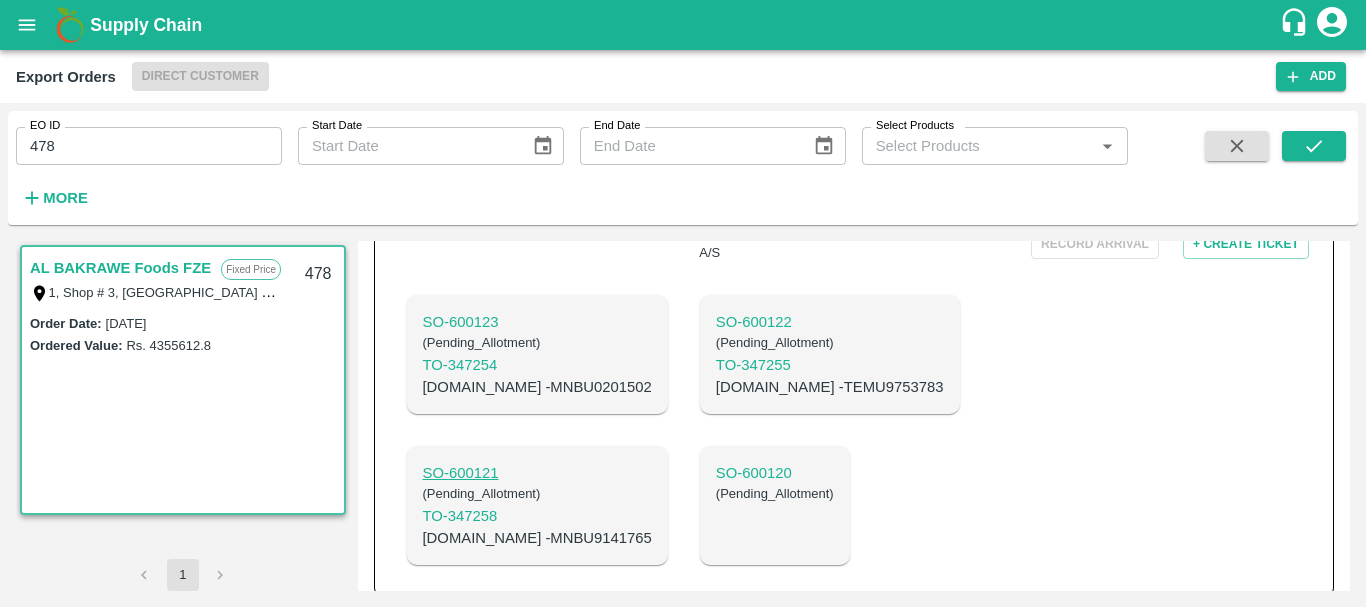 click on "SO- 600121" at bounding box center [537, 473] 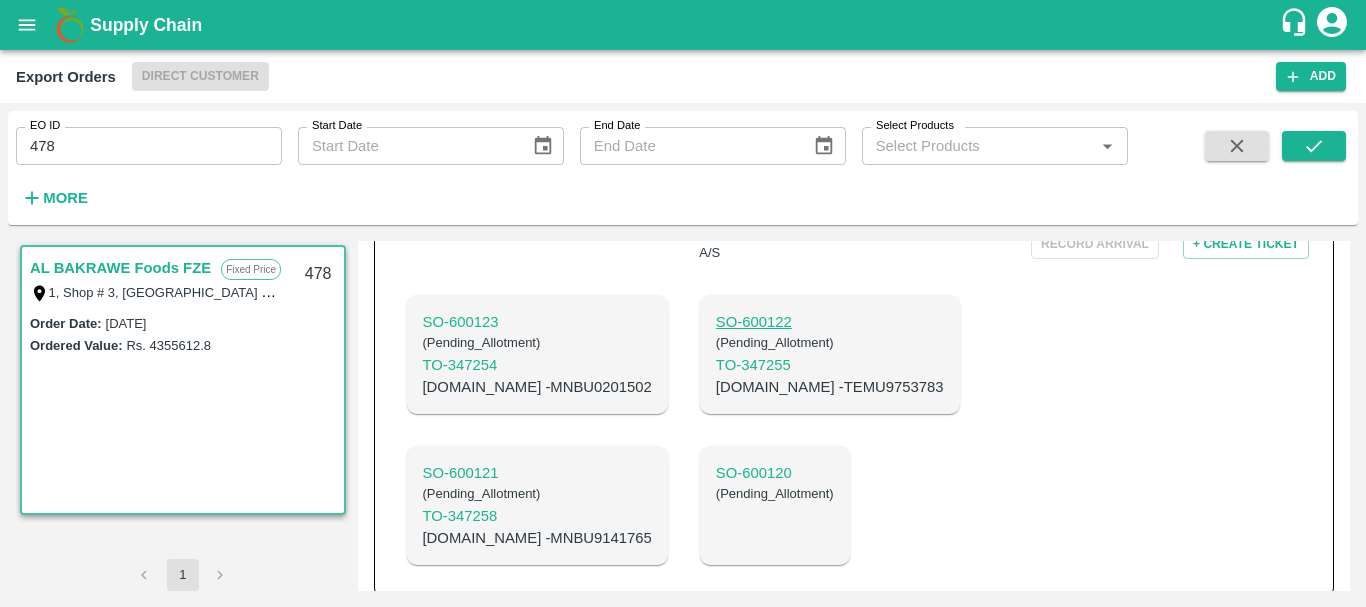 click on "SO- 600122" at bounding box center (830, 322) 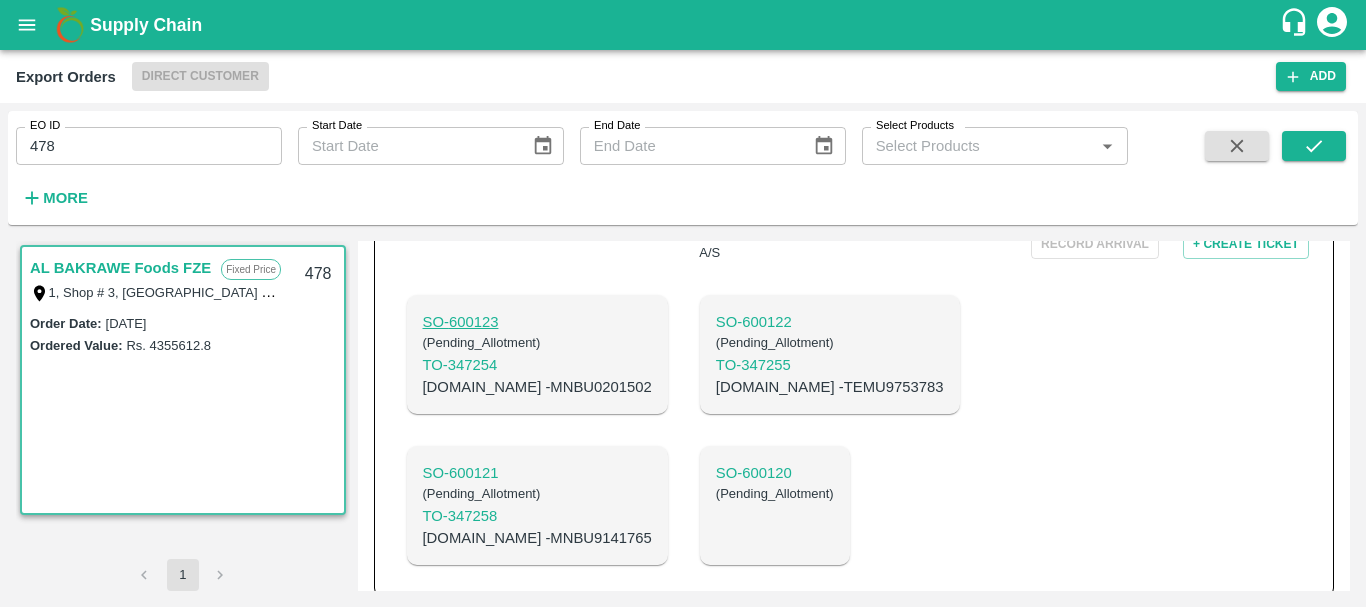 click on "SO- 600123" at bounding box center (537, 322) 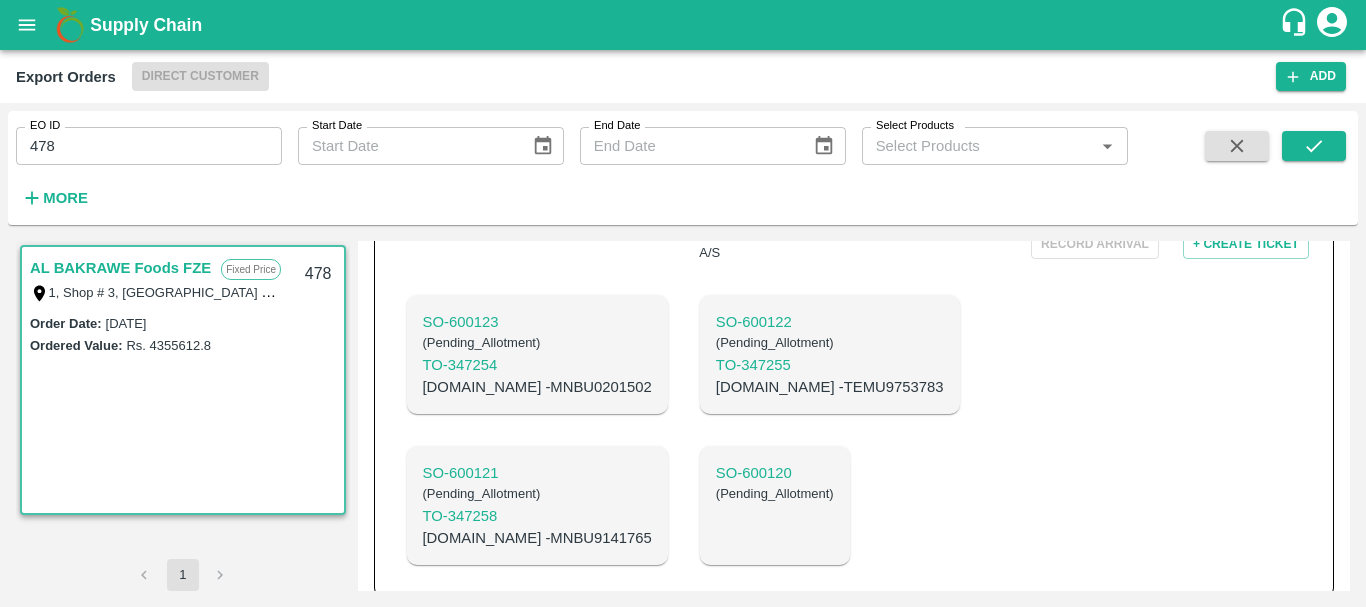 click on "C.No - MNBU9141765" at bounding box center (537, 538) 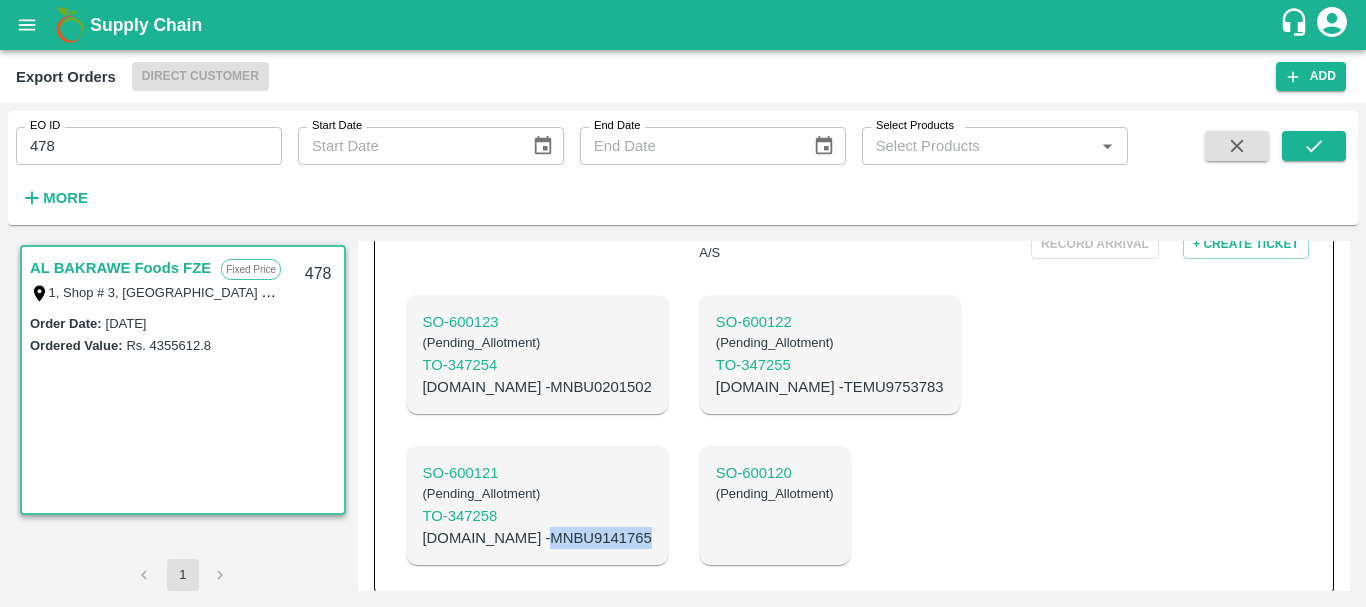 click on "C.No - MNBU9141765" at bounding box center (537, 538) 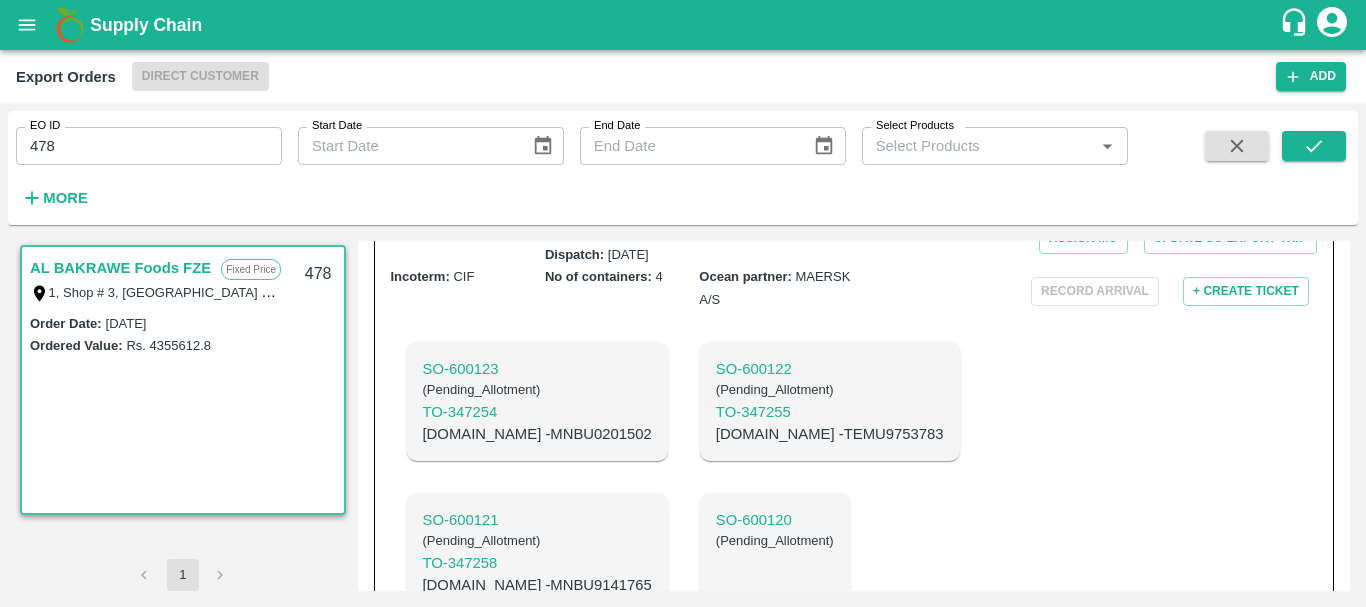 click on "C.No - TEMU9753783" at bounding box center [830, 434] 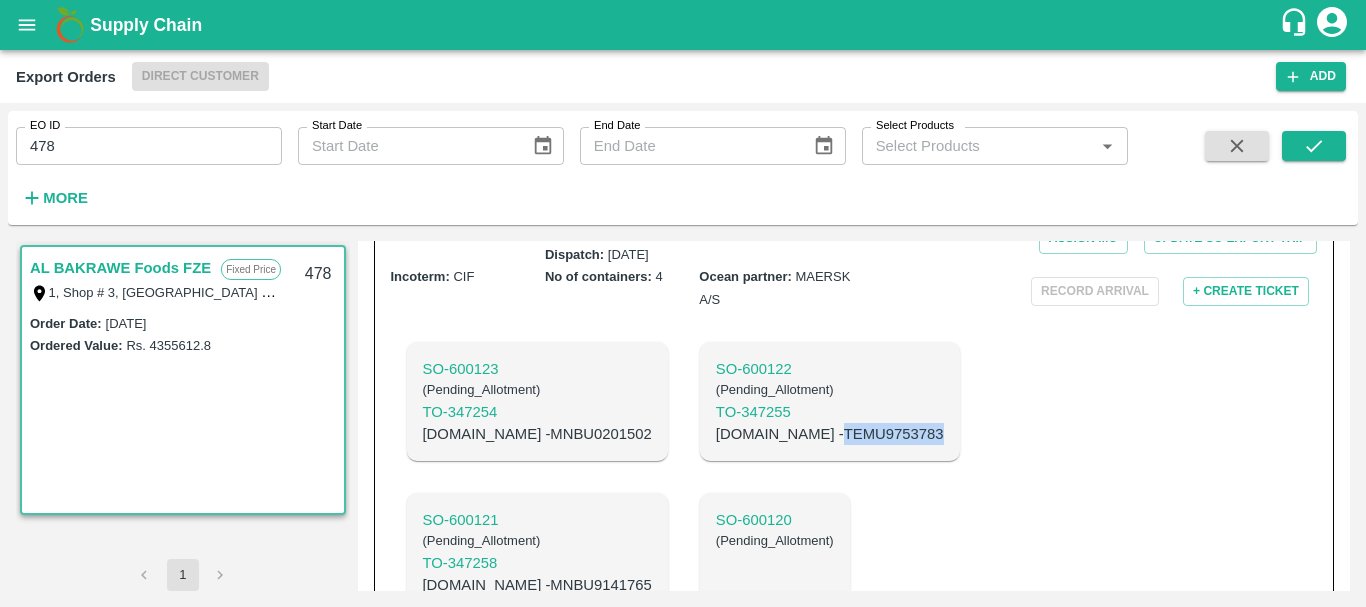 click on "C.No - TEMU9753783" at bounding box center (830, 434) 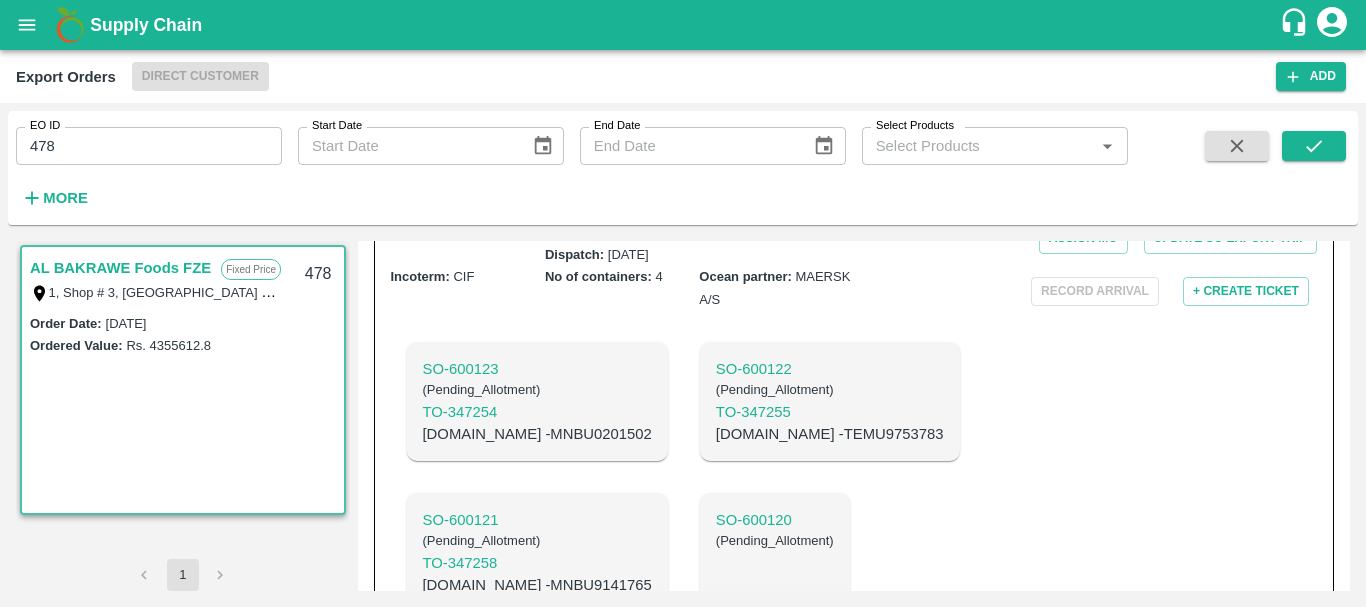 click on "C.No - MNBU0201502" at bounding box center (537, 434) 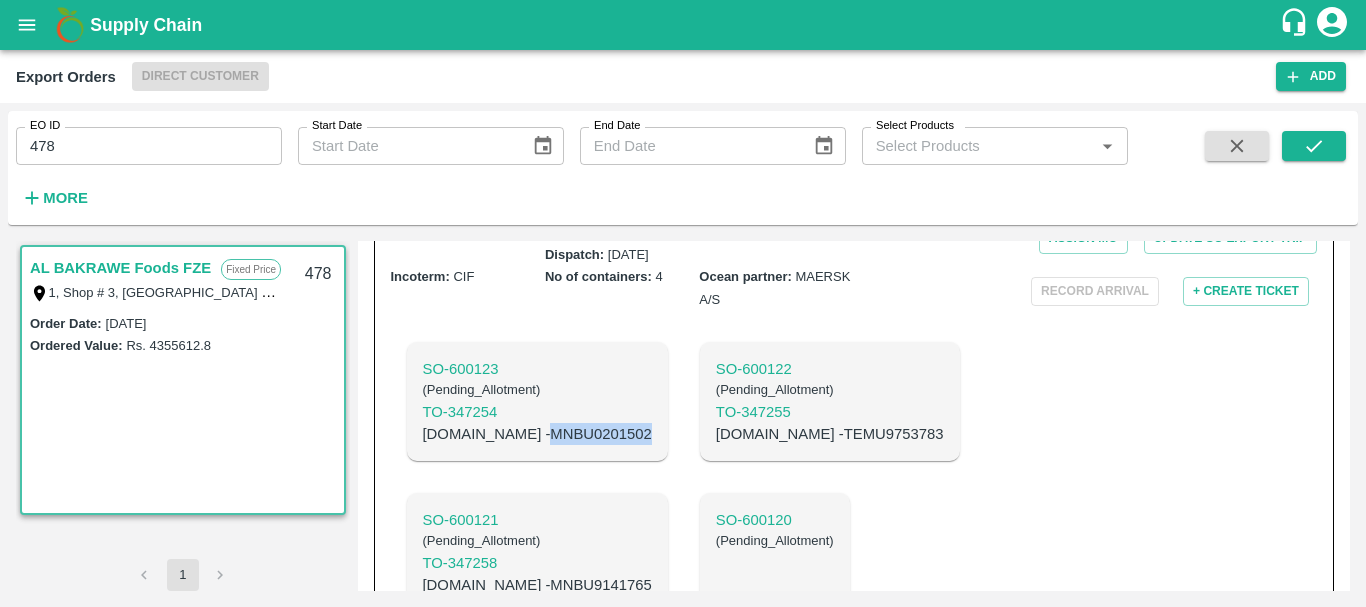 click on "C.No - MNBU0201502" at bounding box center (537, 434) 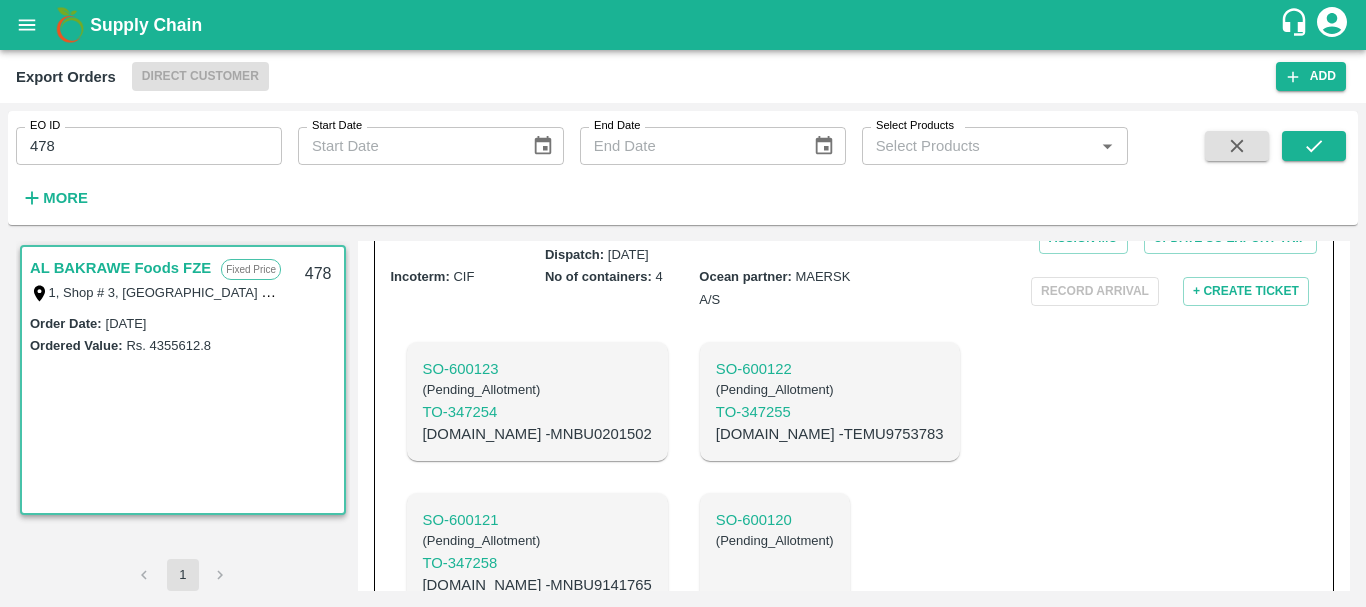 click on "SO- 600123 ( Pending_Allotment ) TO- 347254 C.No - MNBU0201502 SO- 600122 ( Pending_Allotment ) TO- 347255 C.No - TEMU9753783 SO- 600121 ( Pending_Allotment ) TO- 347258 C.No - MNBU9141765 SO- 600120 ( Pending_Allotment )" at bounding box center [700, 477] 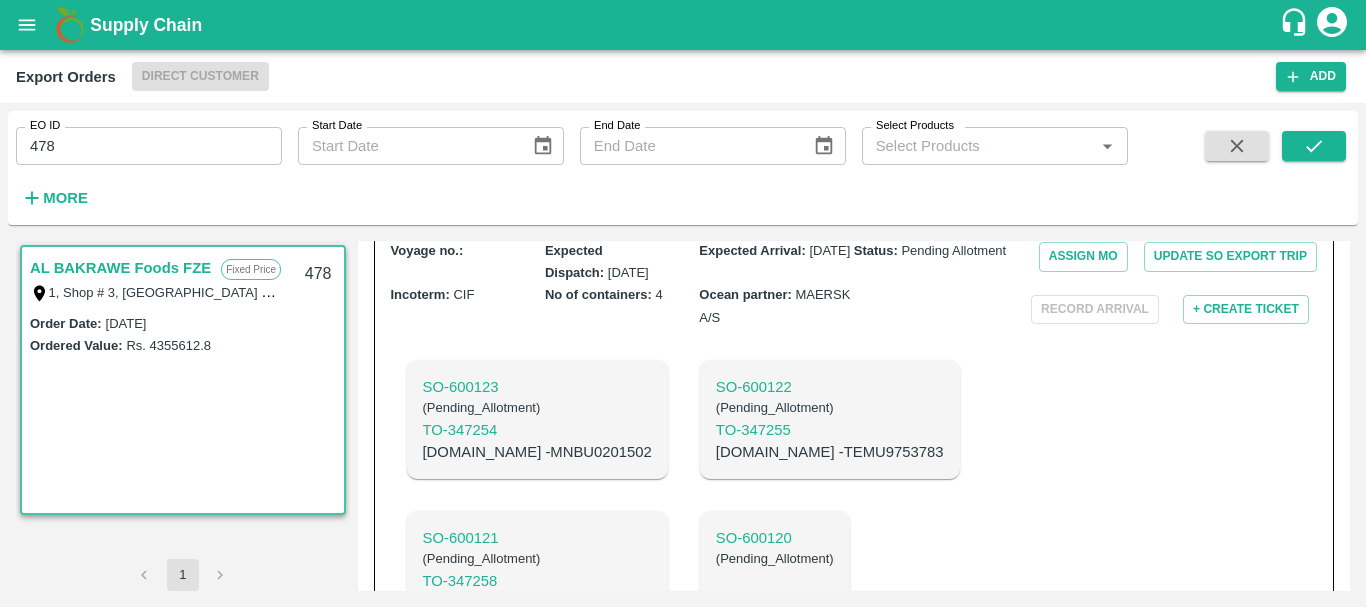 scroll, scrollTop: 690, scrollLeft: 0, axis: vertical 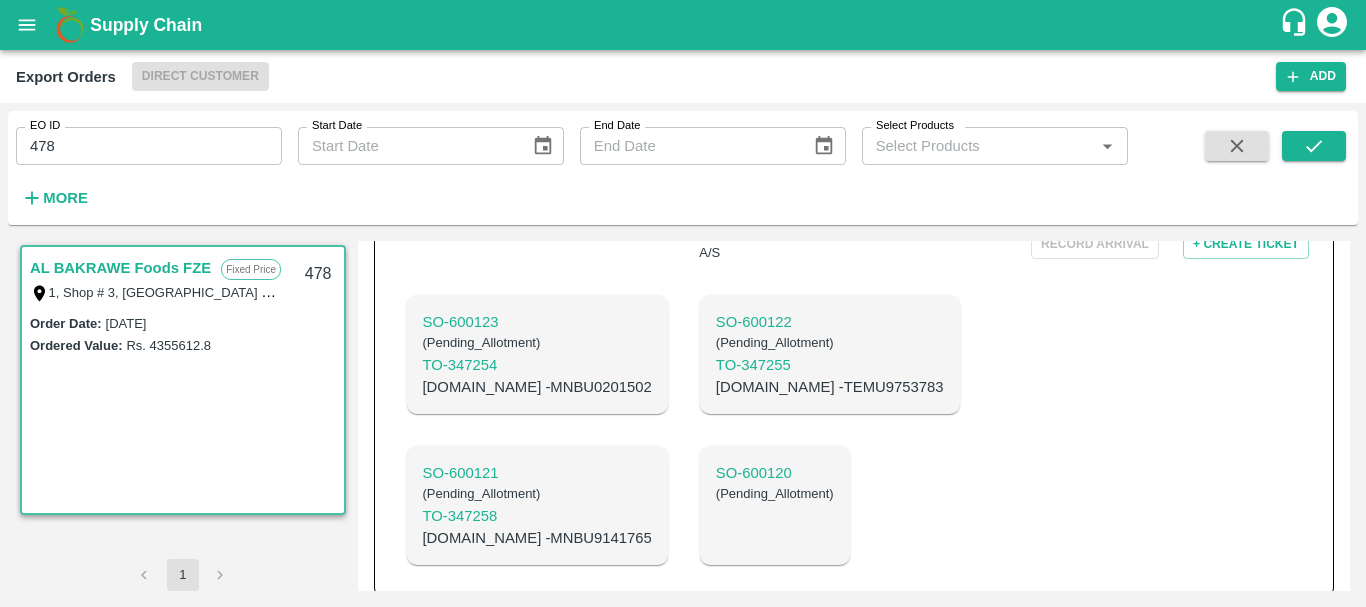 click on "SO- 600120 ( Pending_Allotment )" at bounding box center (775, 505) 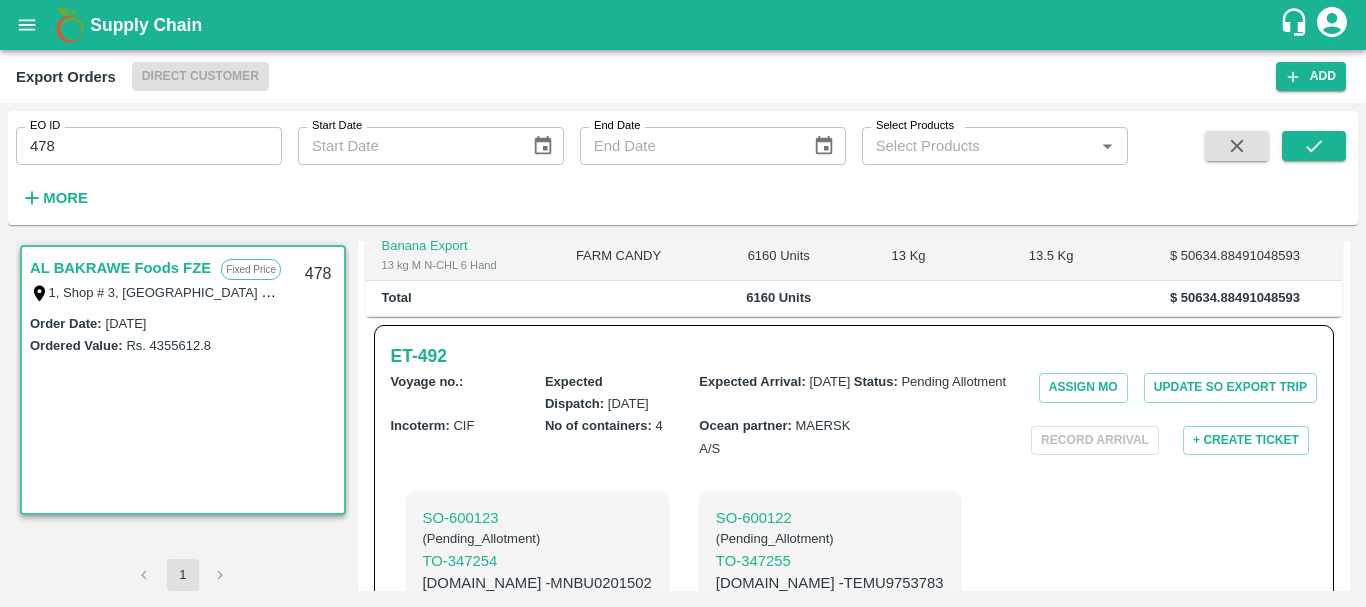 scroll, scrollTop: 690, scrollLeft: 0, axis: vertical 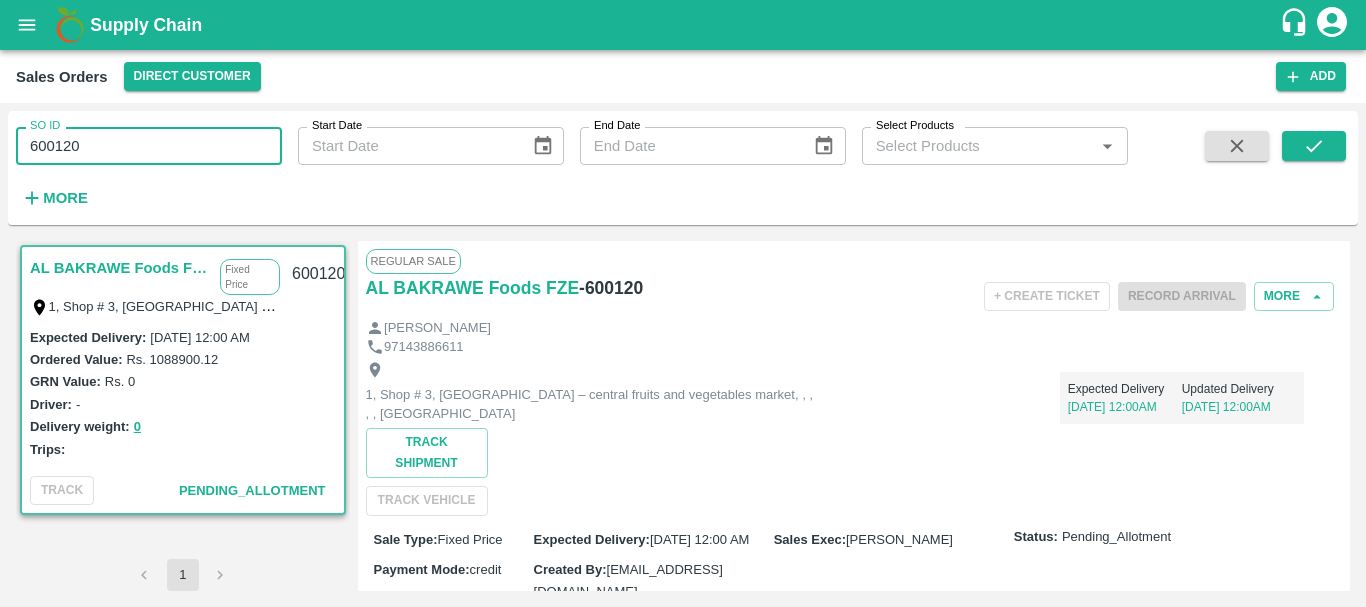 click on "600120" at bounding box center [149, 146] 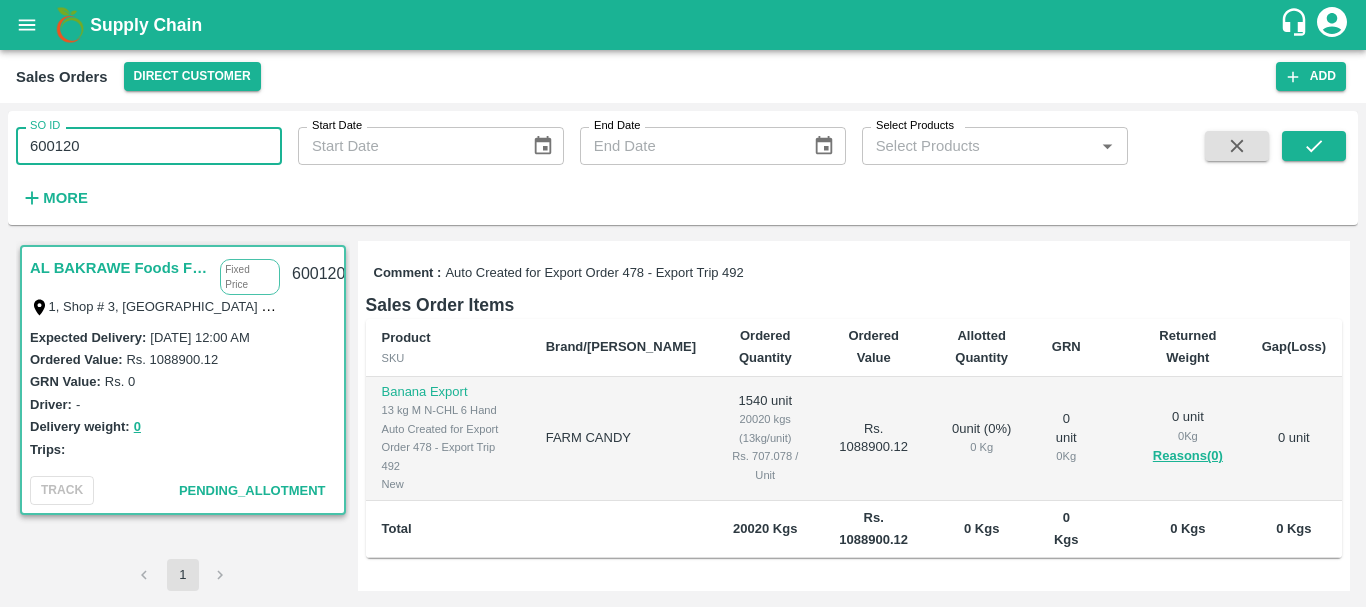 scroll, scrollTop: 558, scrollLeft: 0, axis: vertical 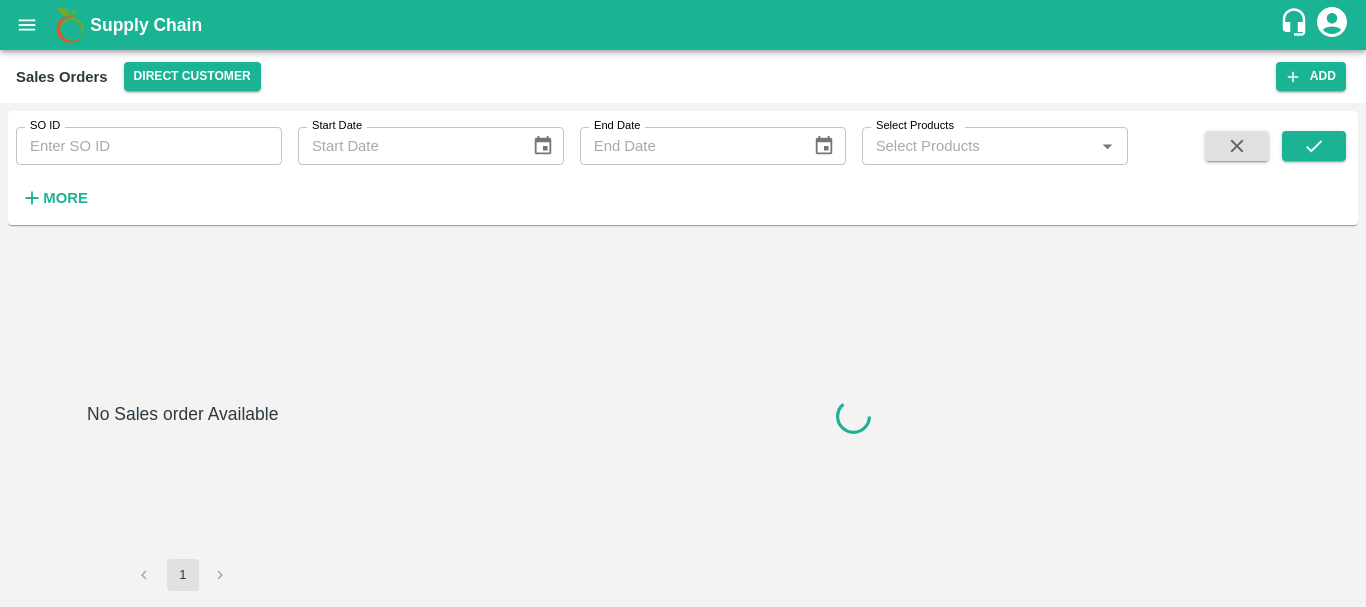 type on "600121" 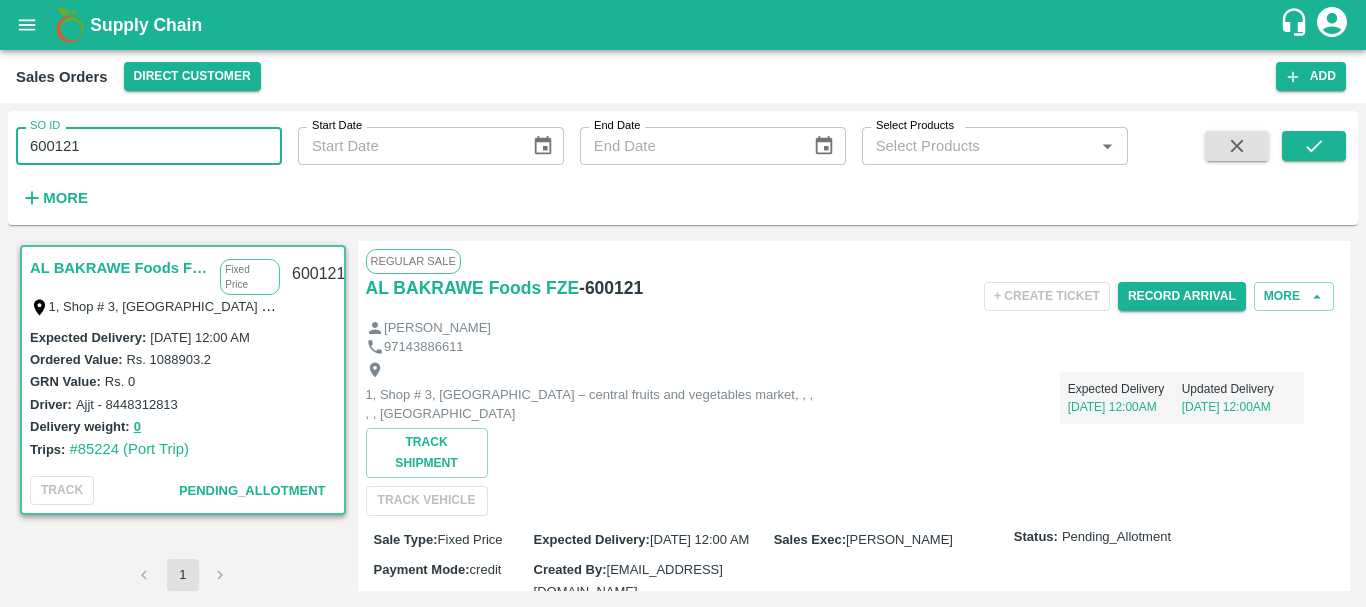 click on "600121" at bounding box center [149, 146] 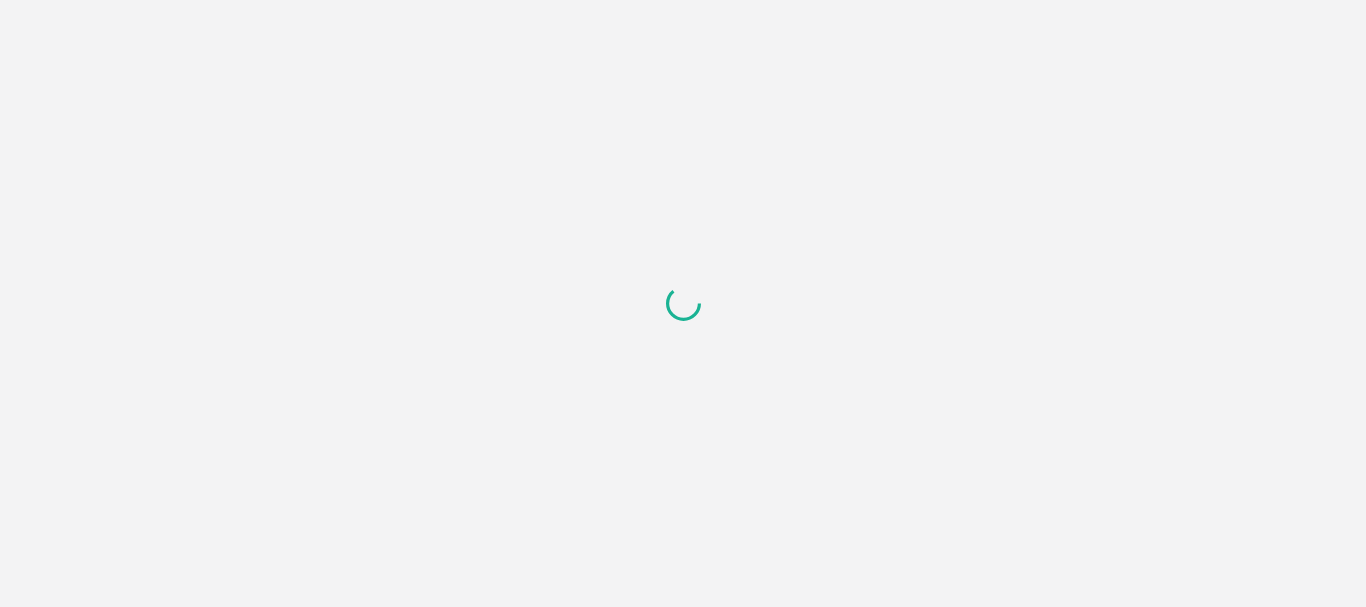 scroll, scrollTop: 0, scrollLeft: 0, axis: both 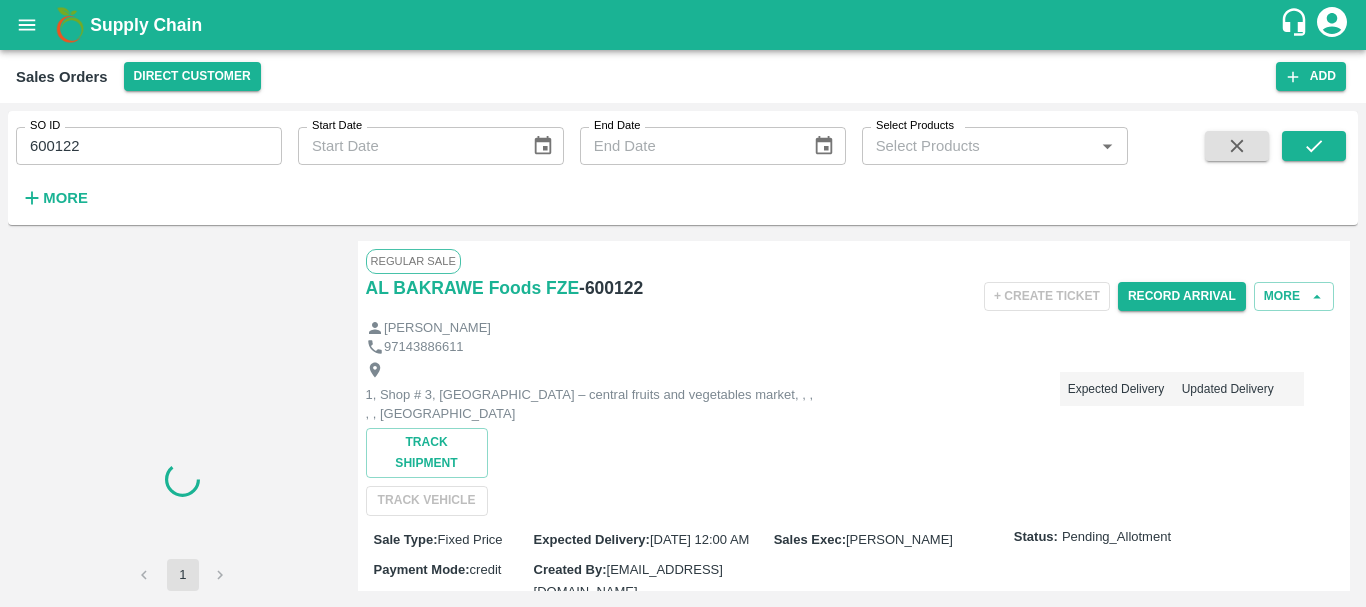 click on "600122" at bounding box center (149, 146) 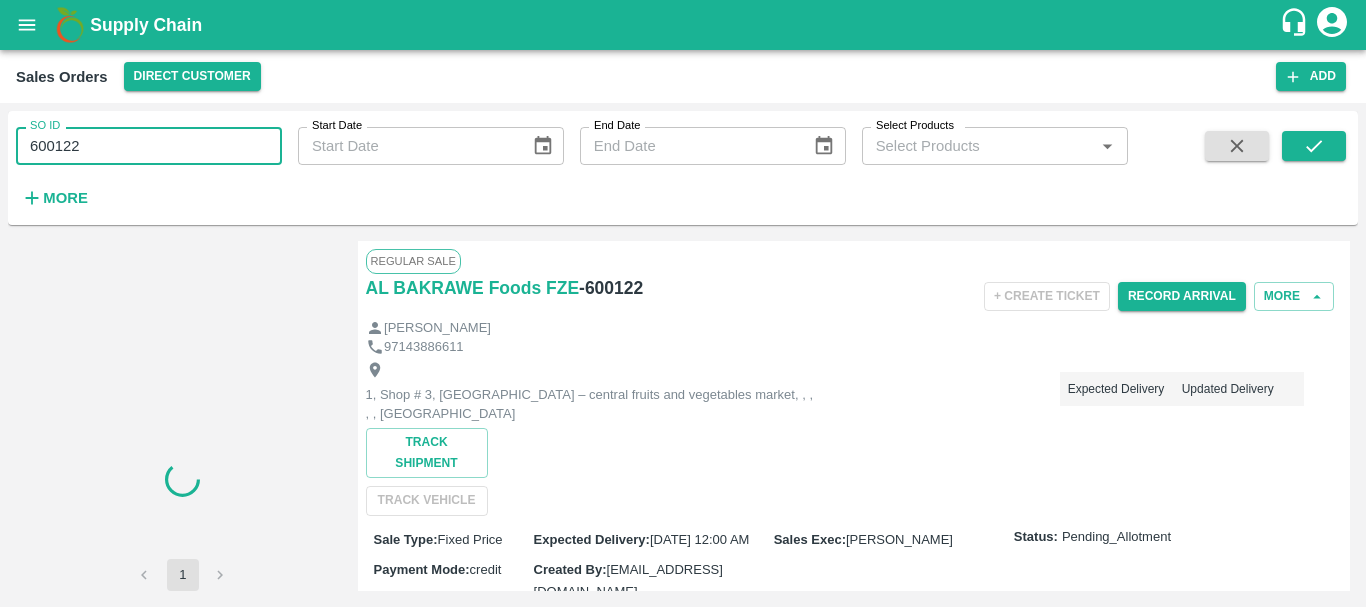 click on "600122" at bounding box center [149, 146] 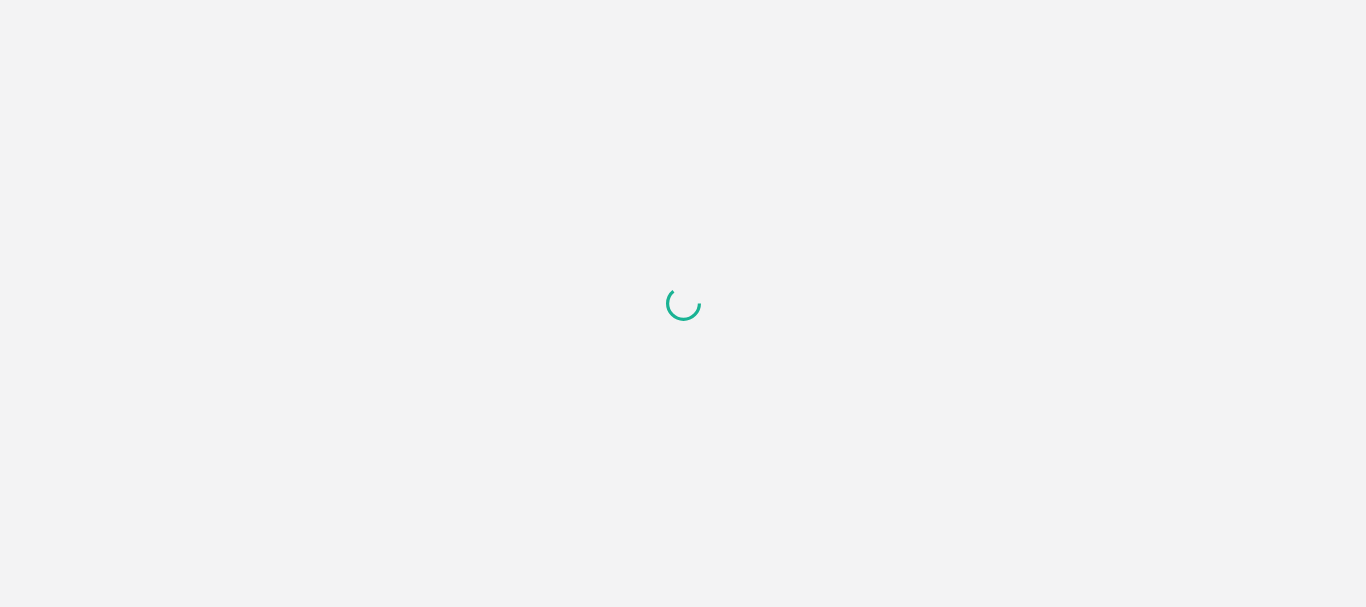 scroll, scrollTop: 0, scrollLeft: 0, axis: both 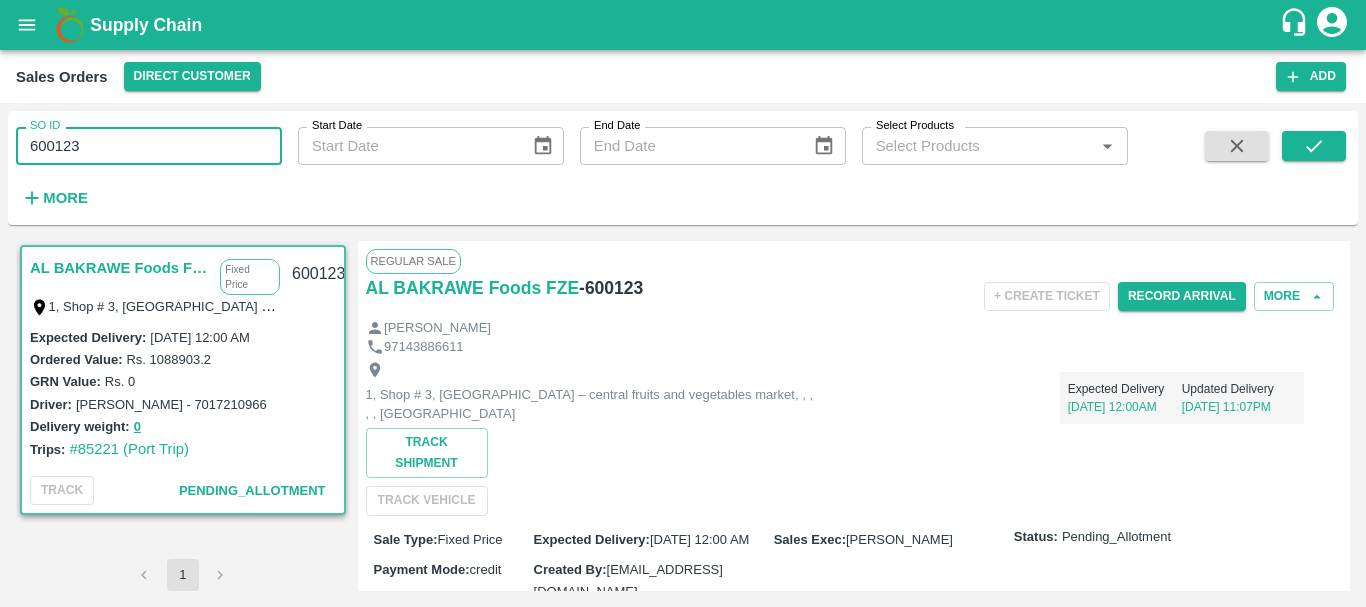 click on "600123" at bounding box center (149, 146) 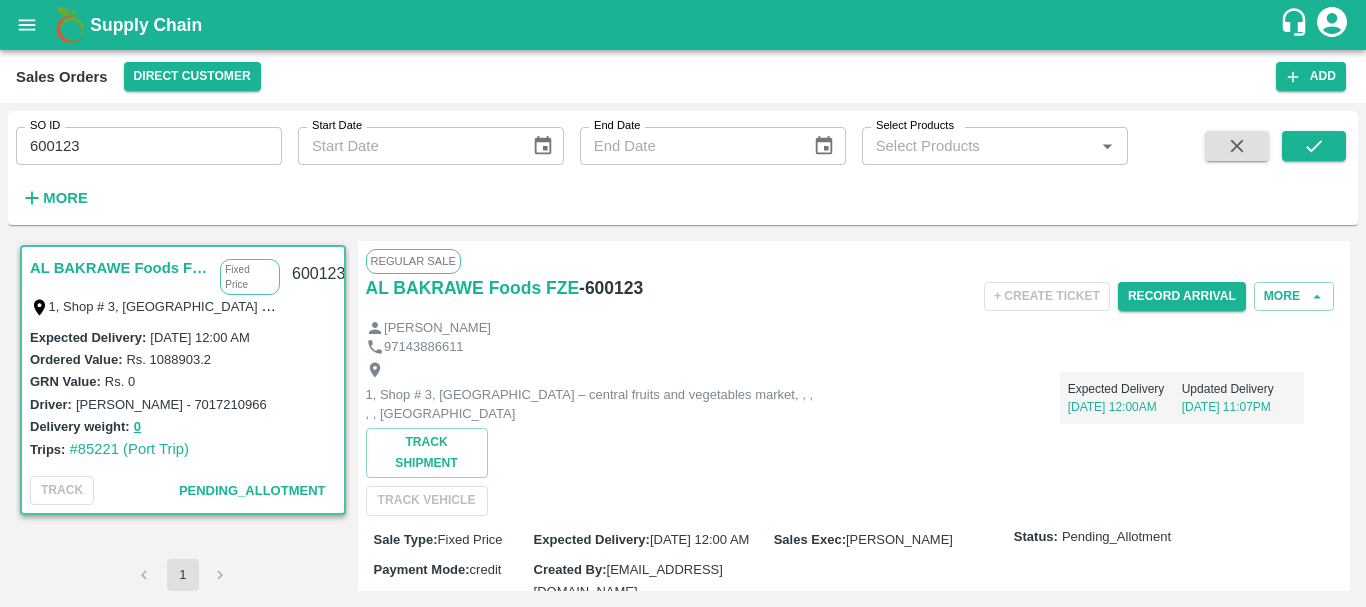 click on "Expected Delivery [DATE] 12:00AM Updated Delivery [DATE] 11:07PM" at bounding box center [1060, 390] 